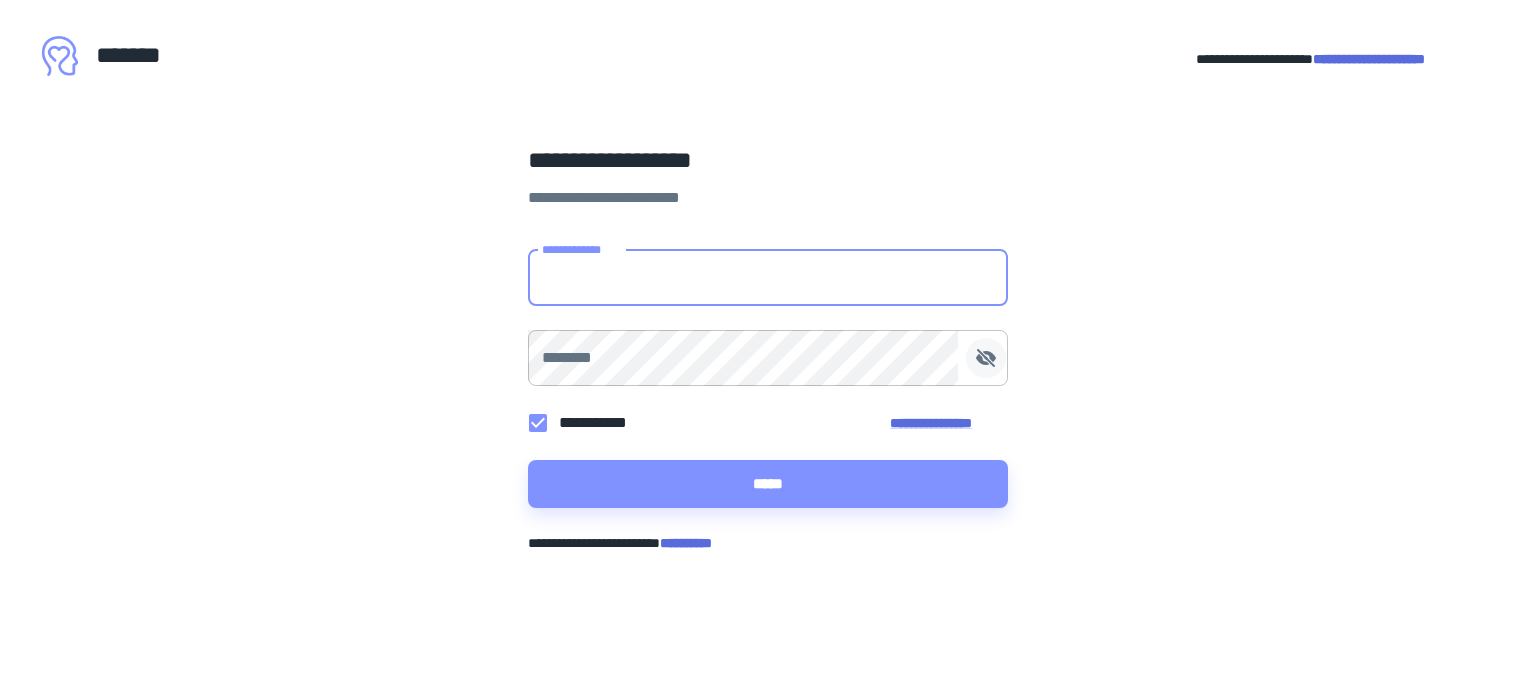 scroll, scrollTop: 0, scrollLeft: 0, axis: both 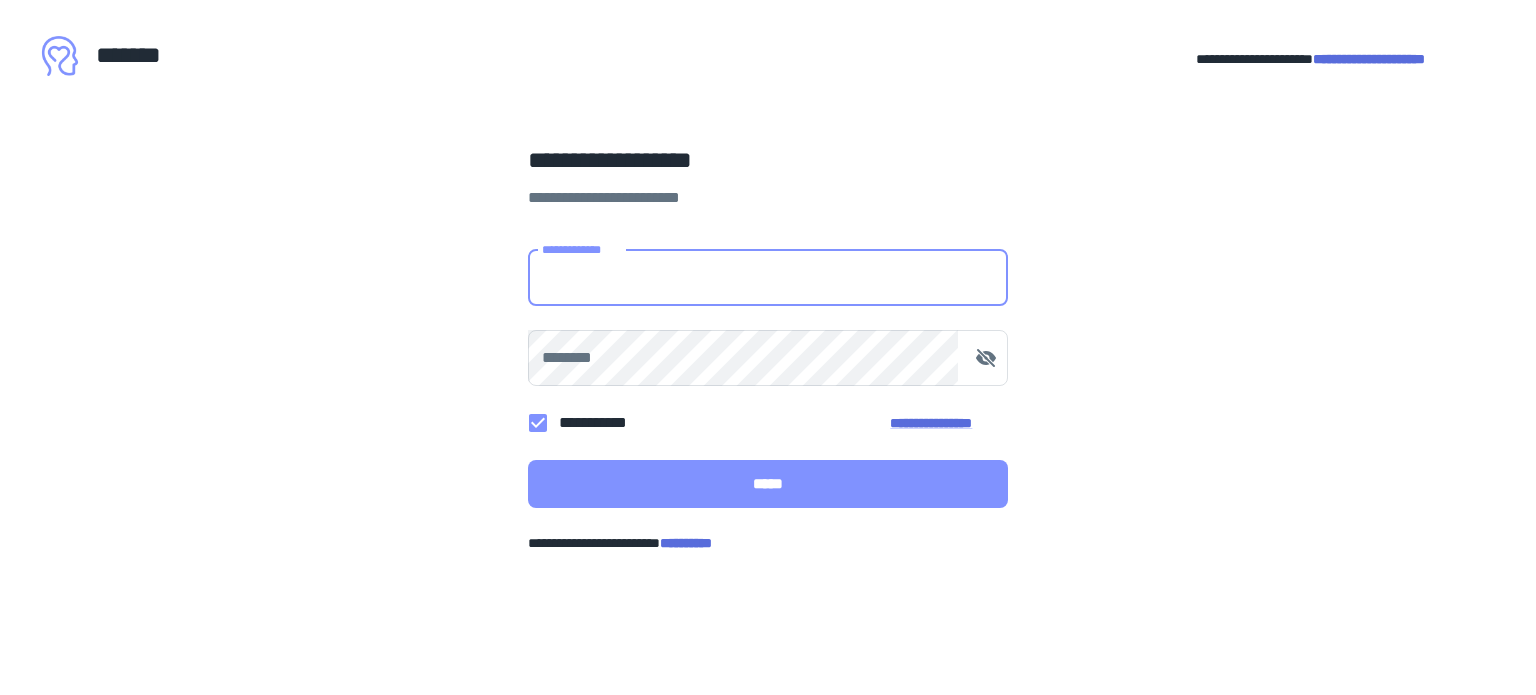 type on "**********" 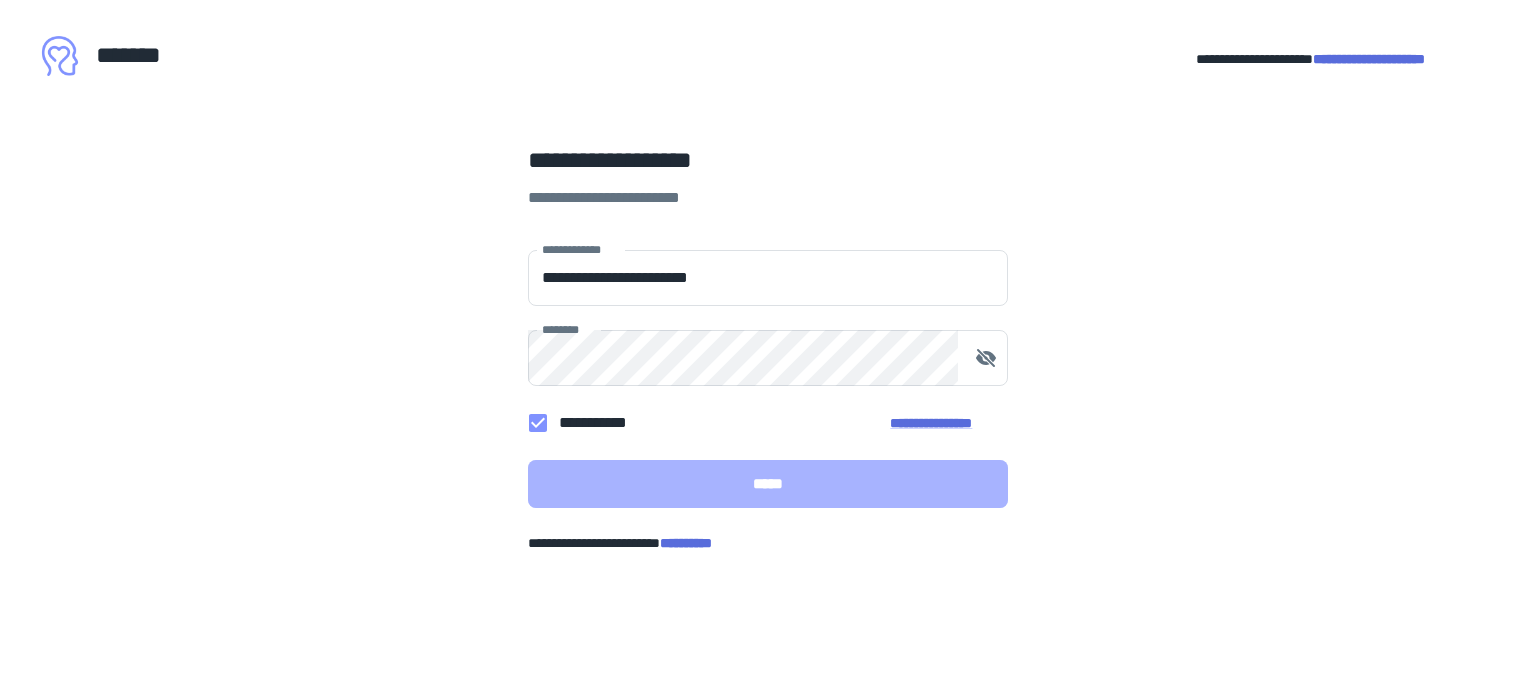click on "*****" at bounding box center [768, 484] 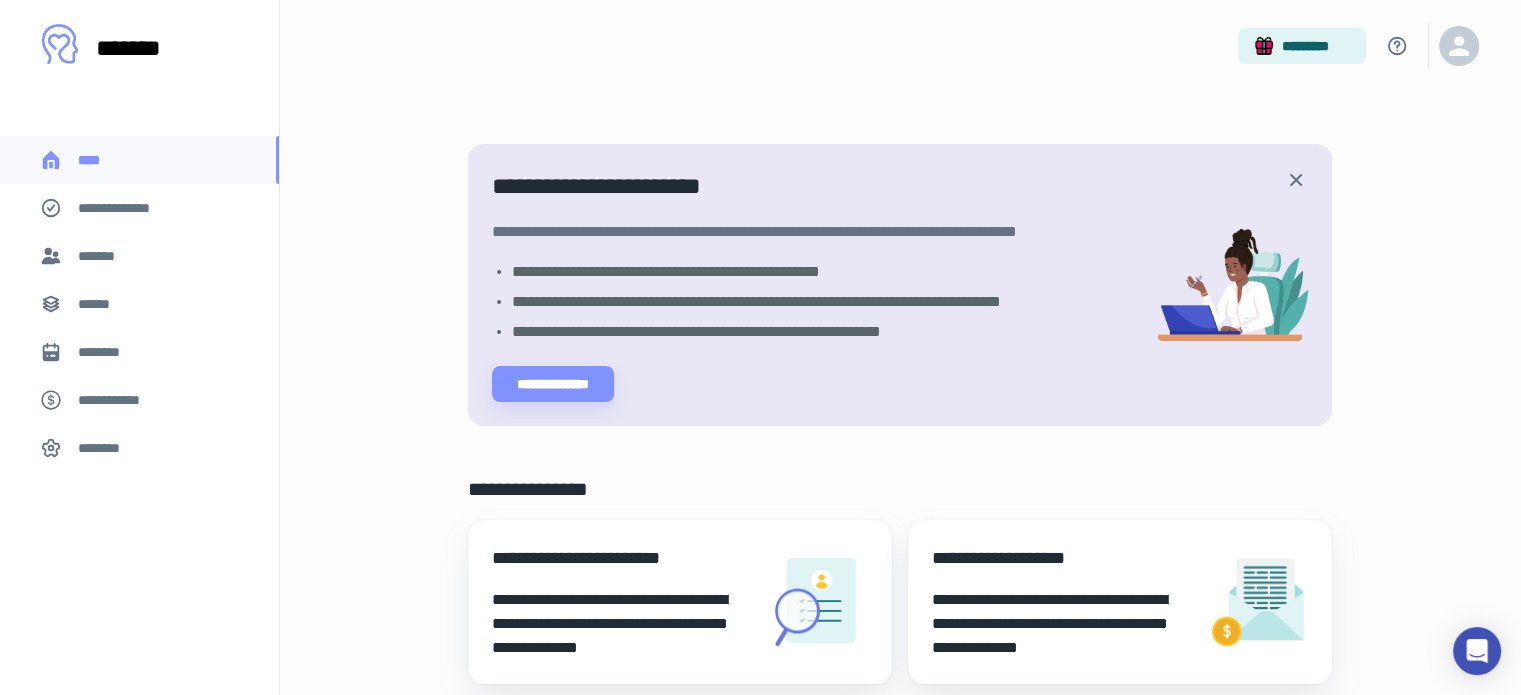 scroll, scrollTop: 2, scrollLeft: 0, axis: vertical 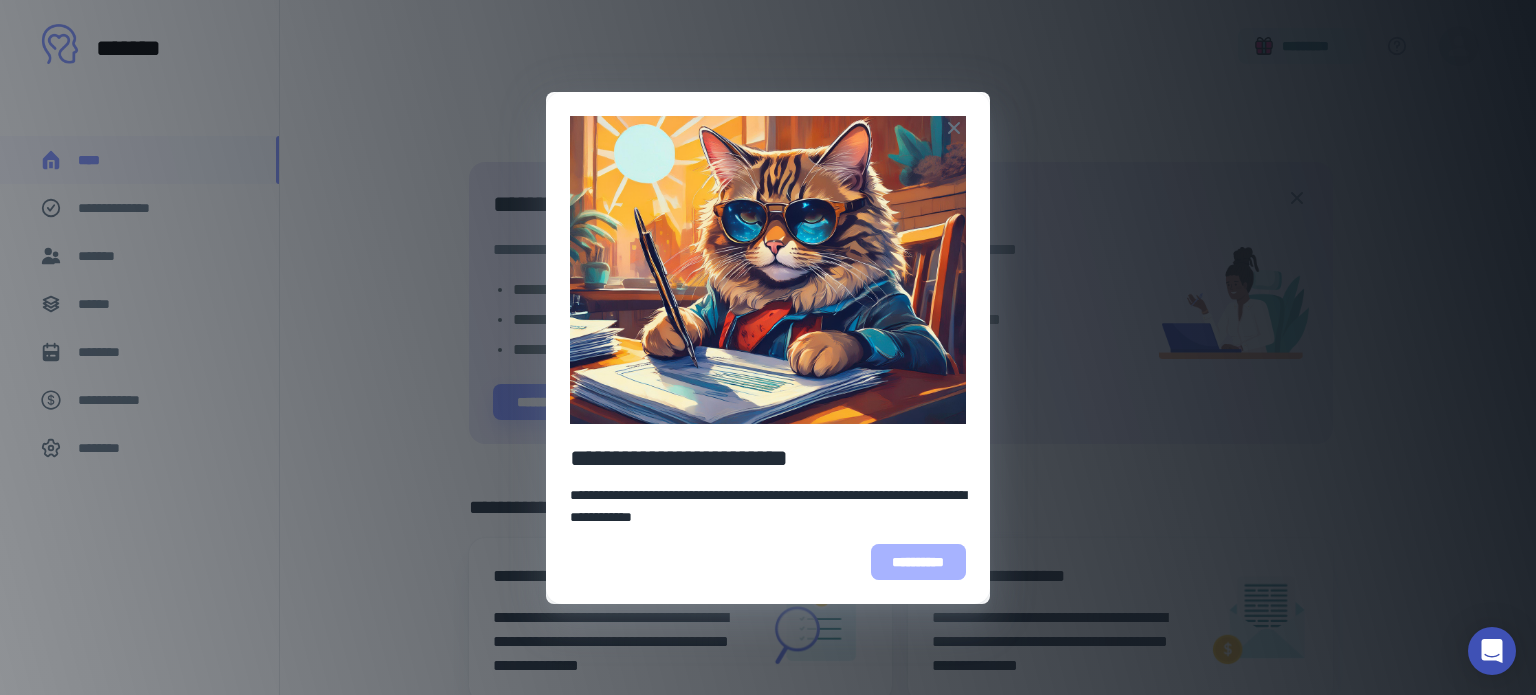 click on "**********" at bounding box center (918, 562) 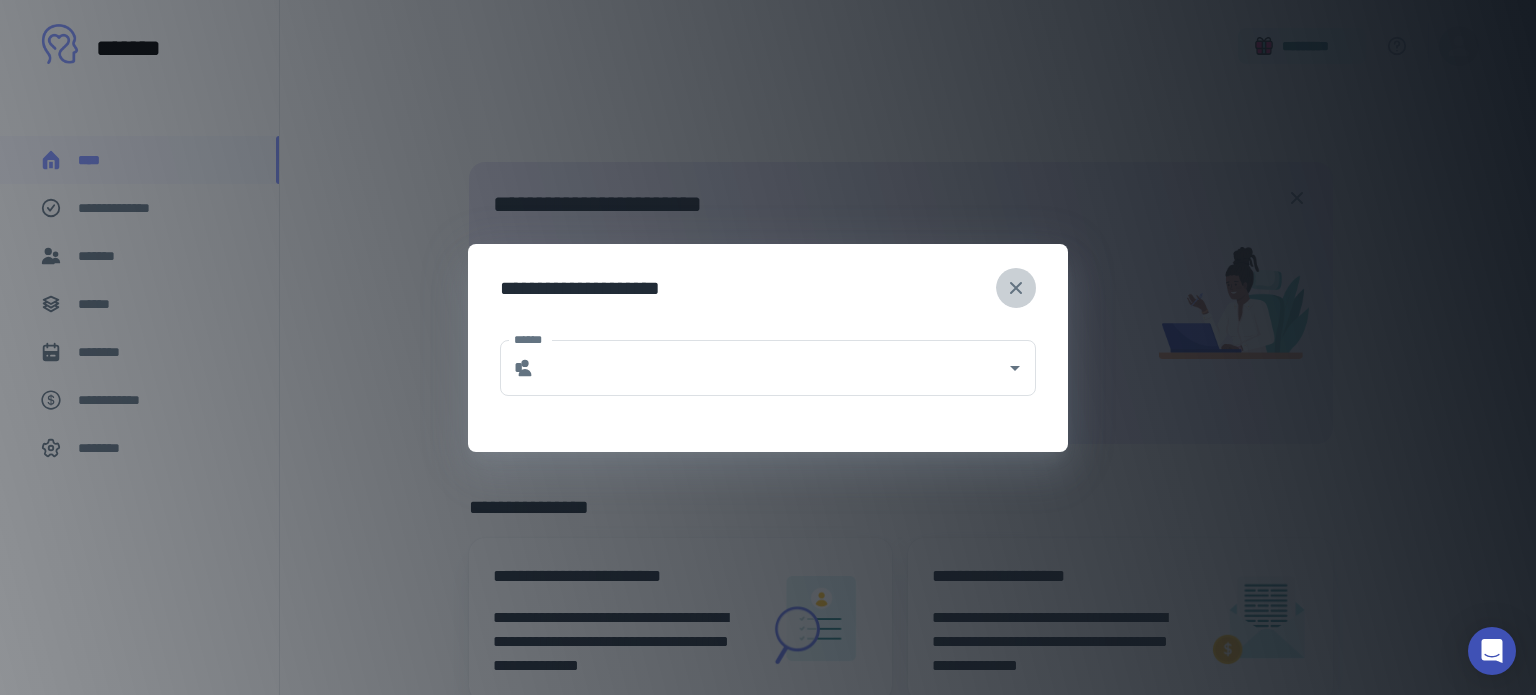 click 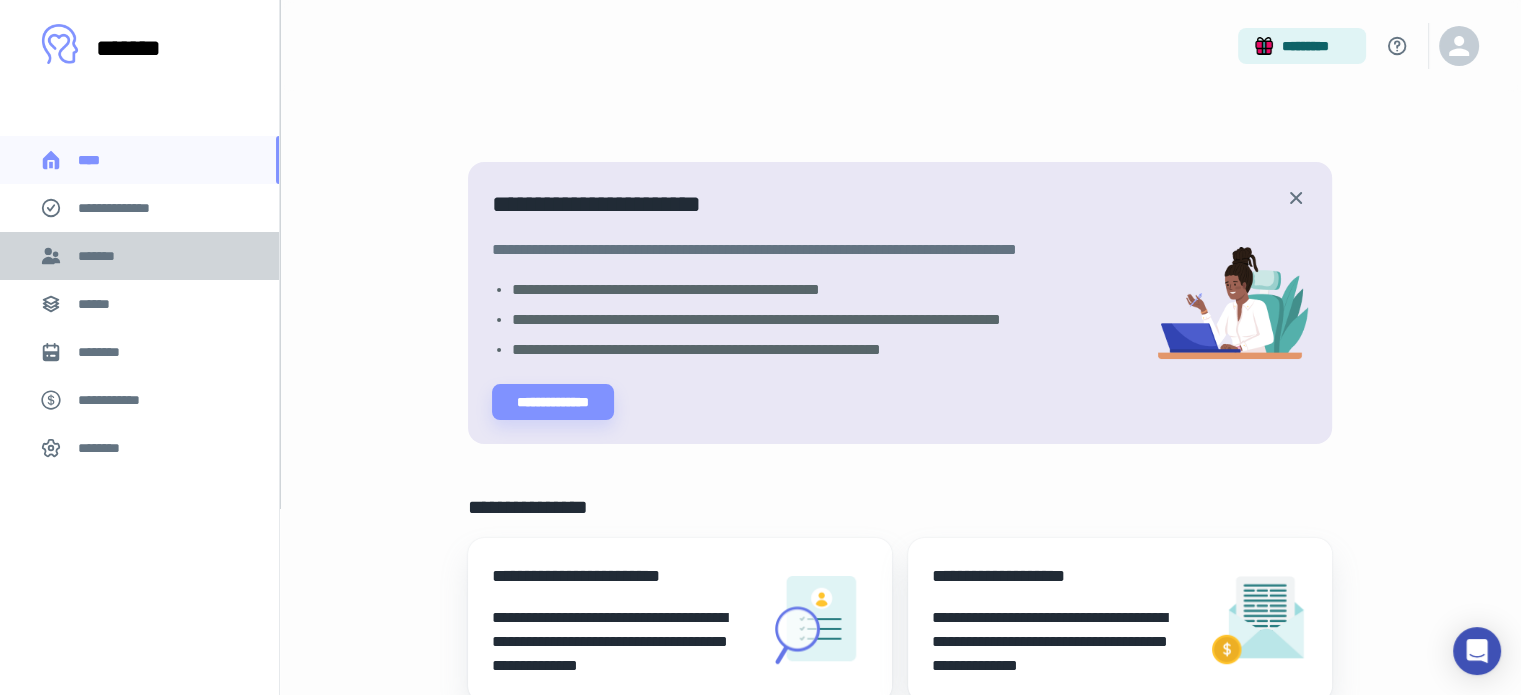 click on "*******" at bounding box center (139, 256) 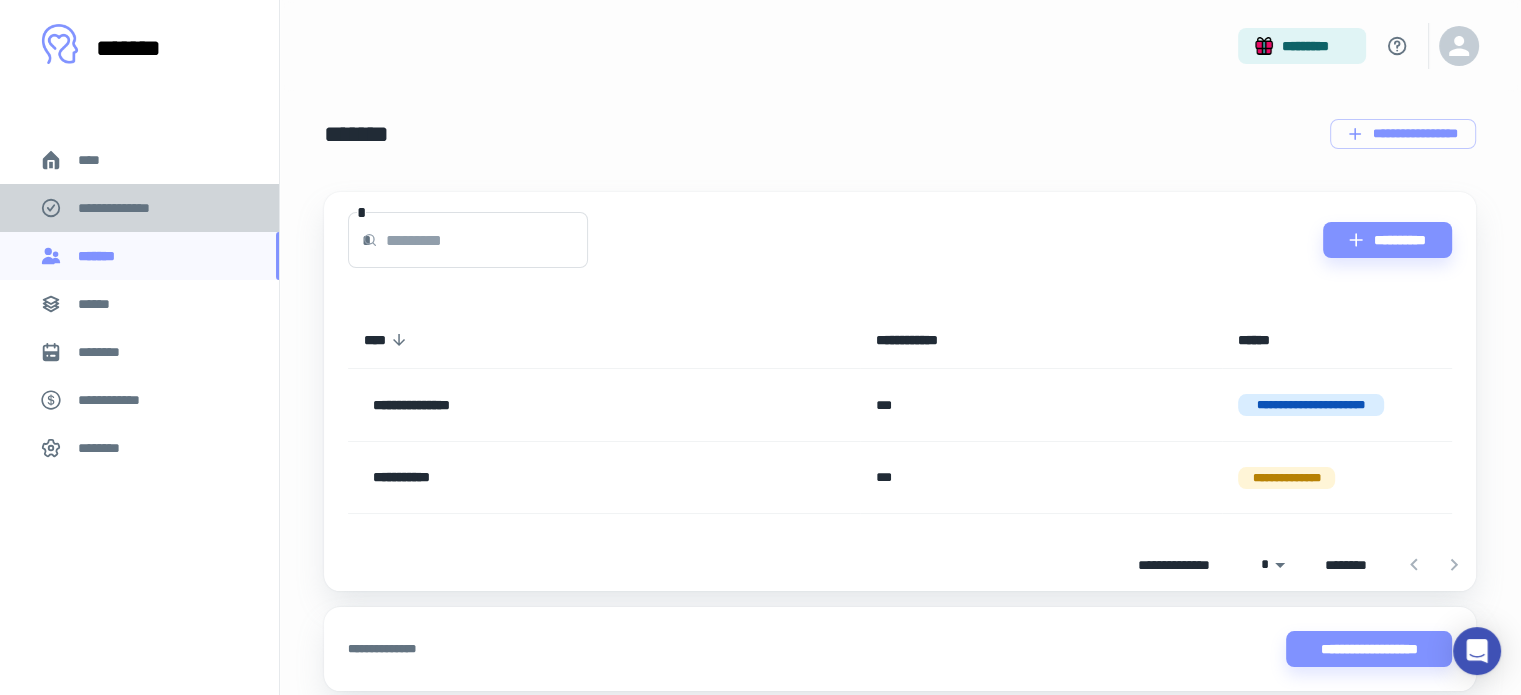 click on "**********" at bounding box center [127, 208] 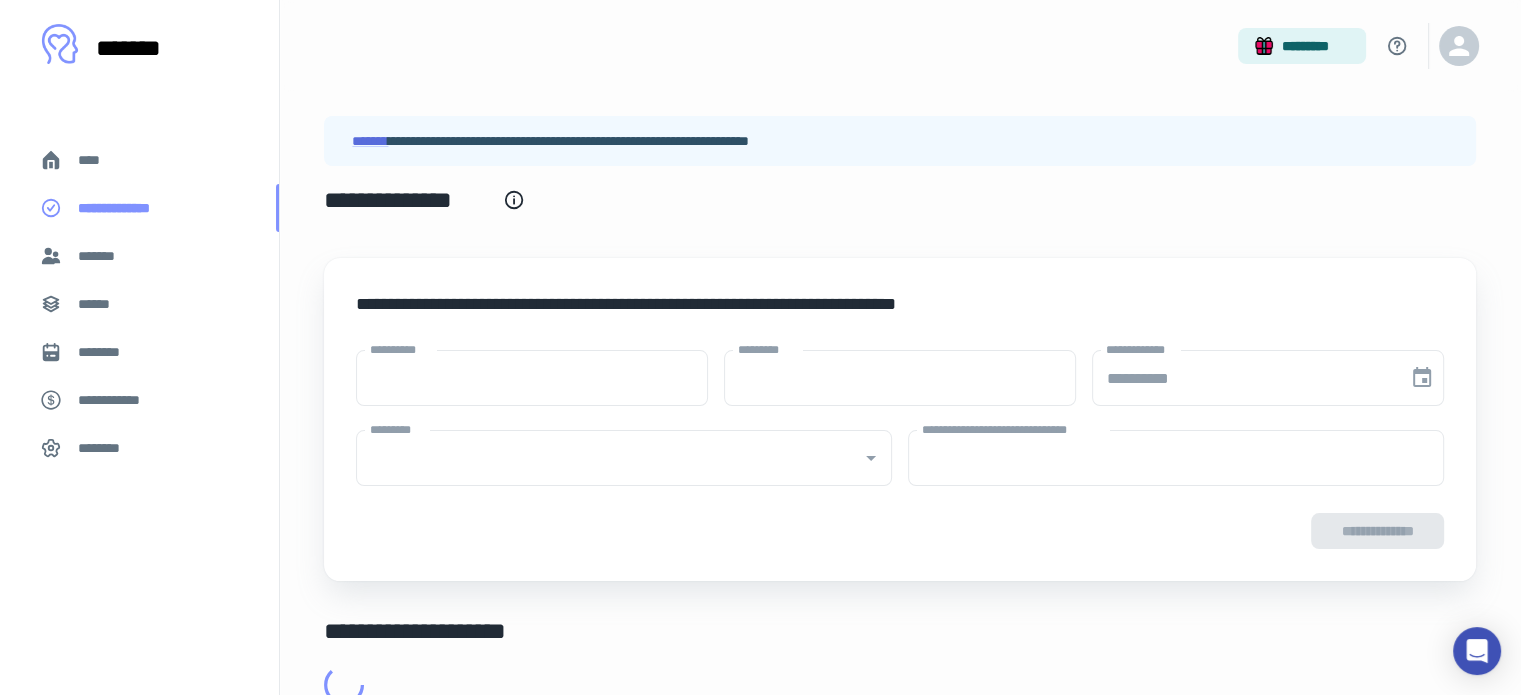 type on "****" 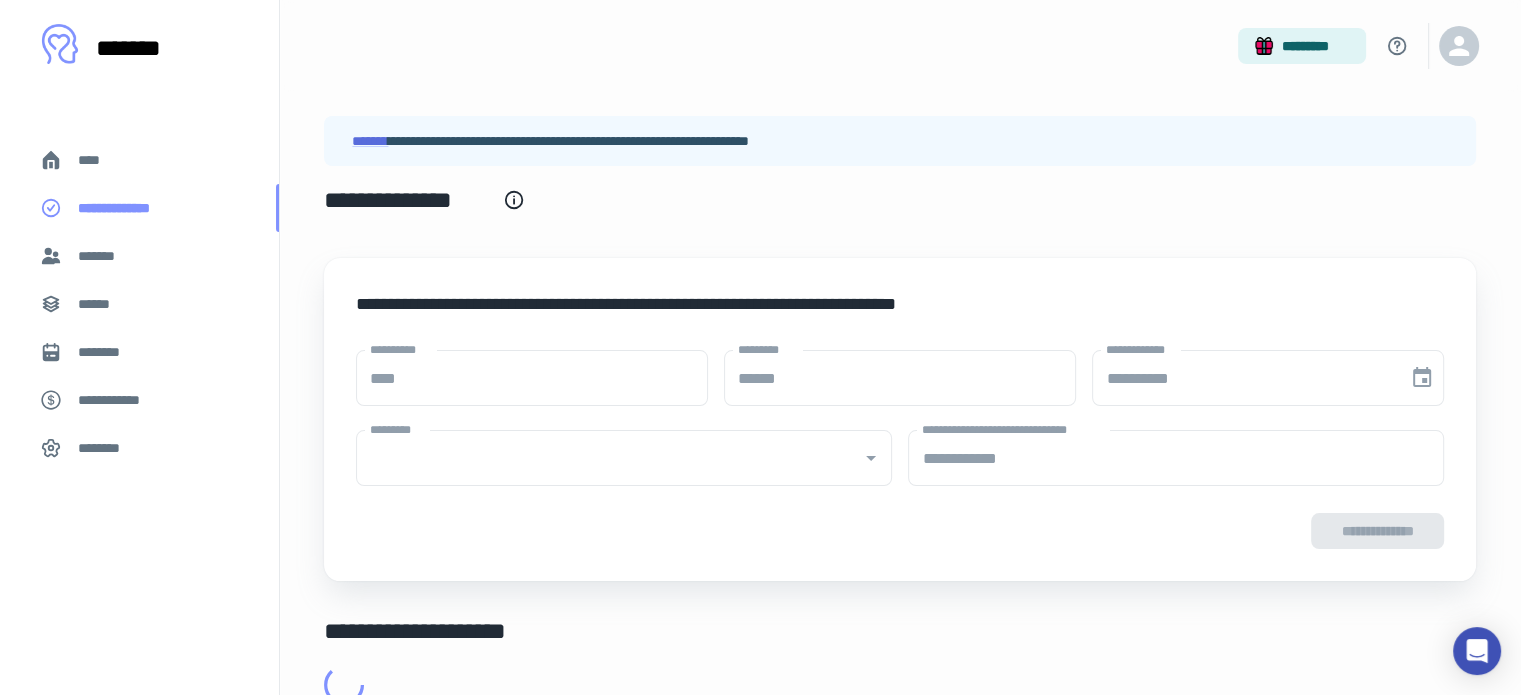 type on "**********" 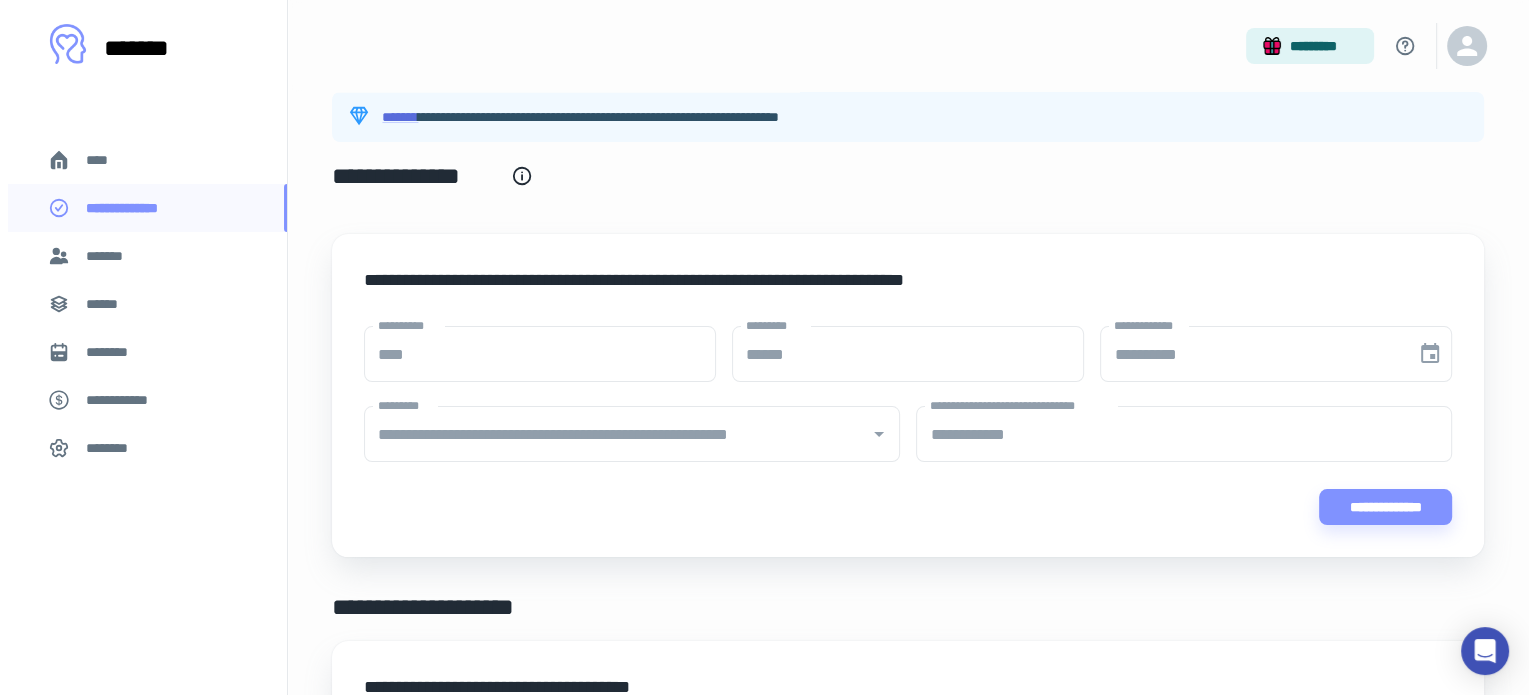 scroll, scrollTop: 0, scrollLeft: 0, axis: both 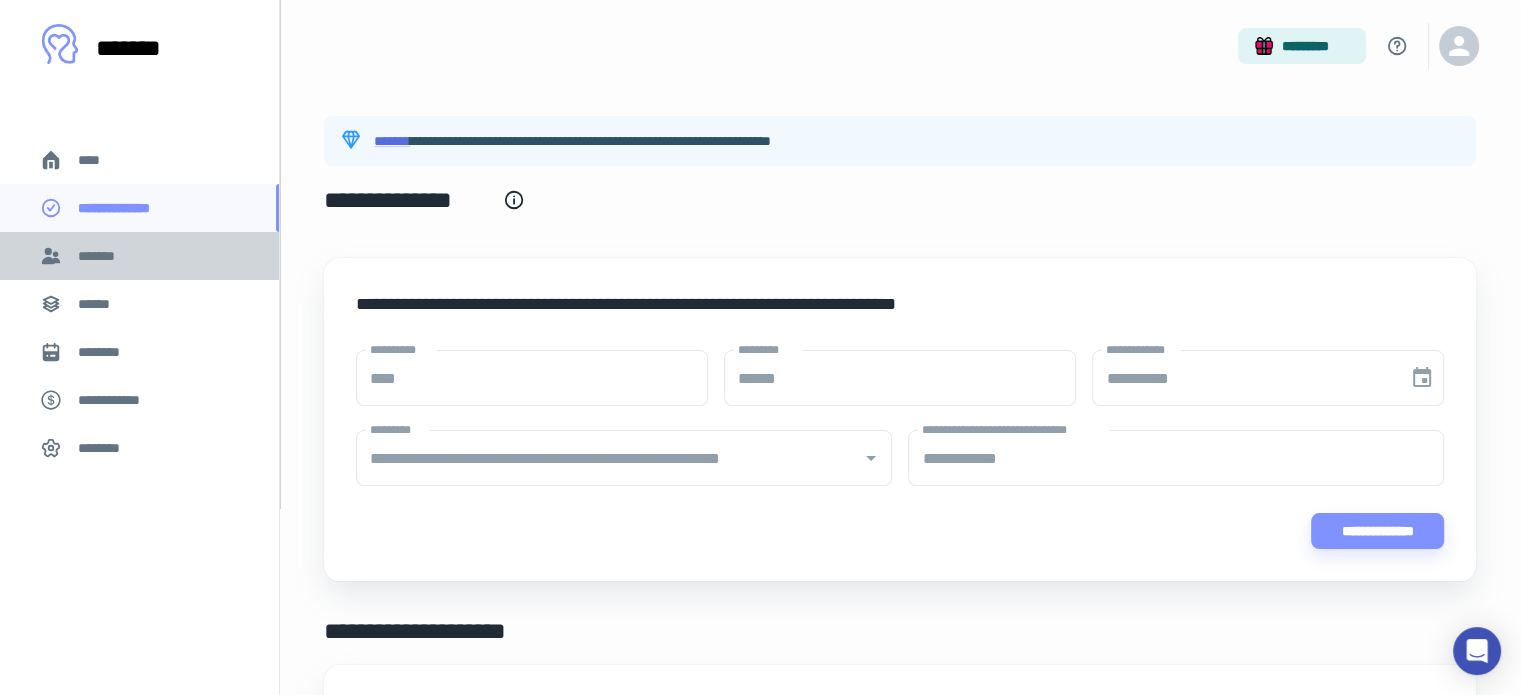 click on "*******" at bounding box center (101, 256) 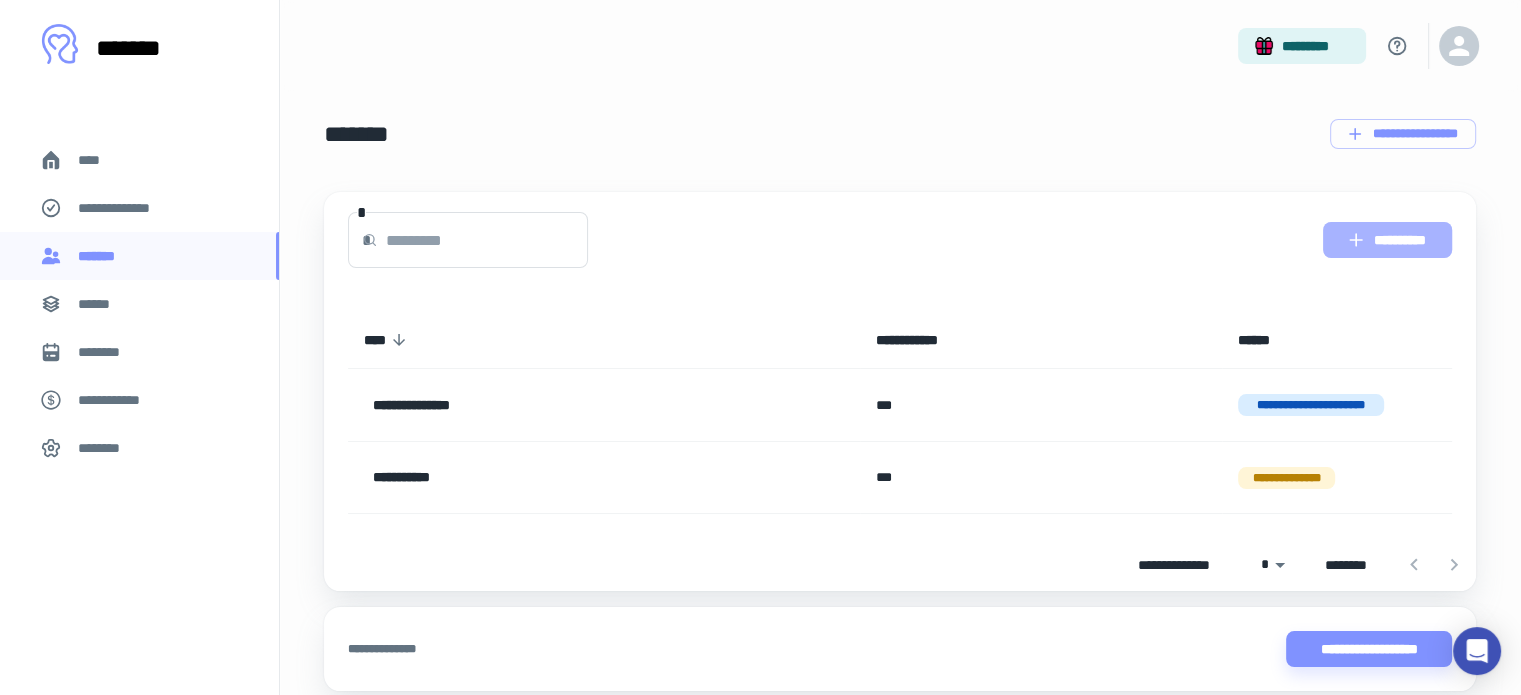 click on "**********" at bounding box center [1387, 240] 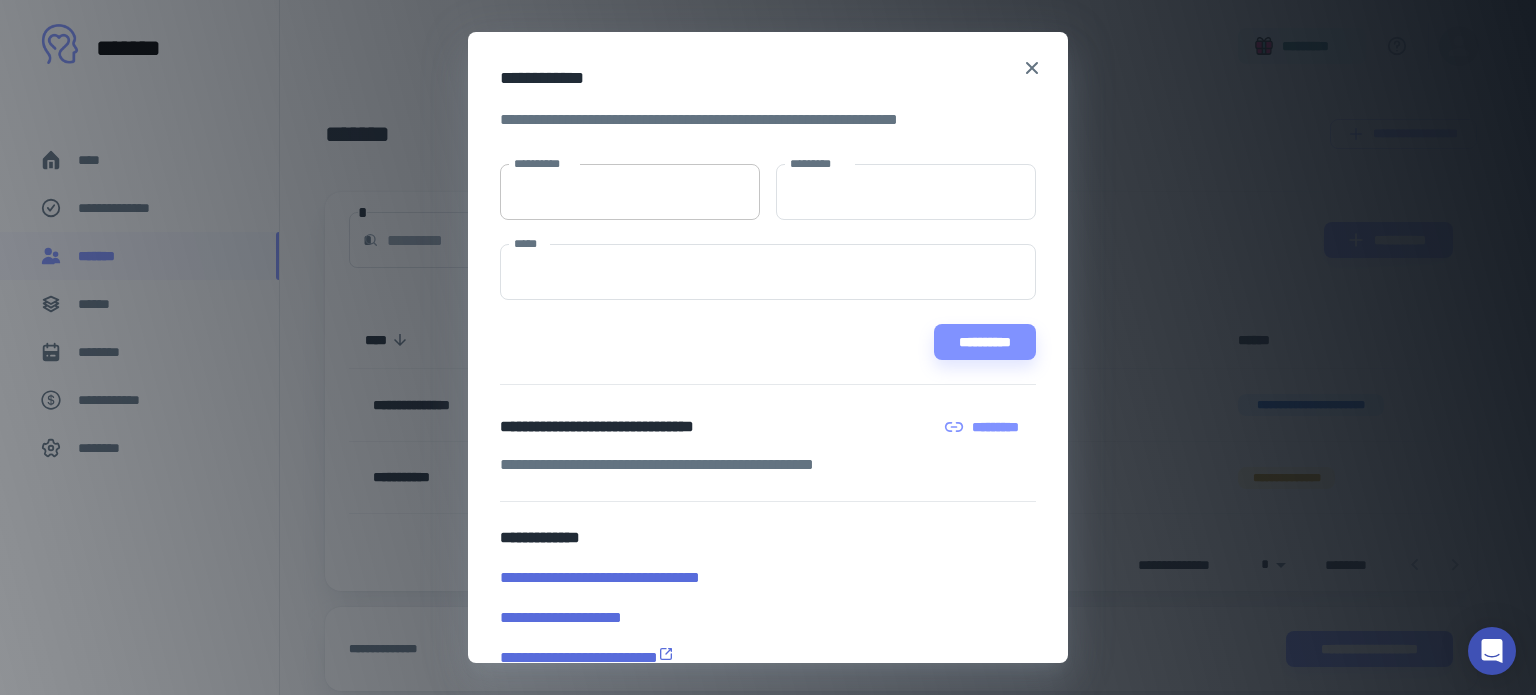click on "**********" at bounding box center [630, 192] 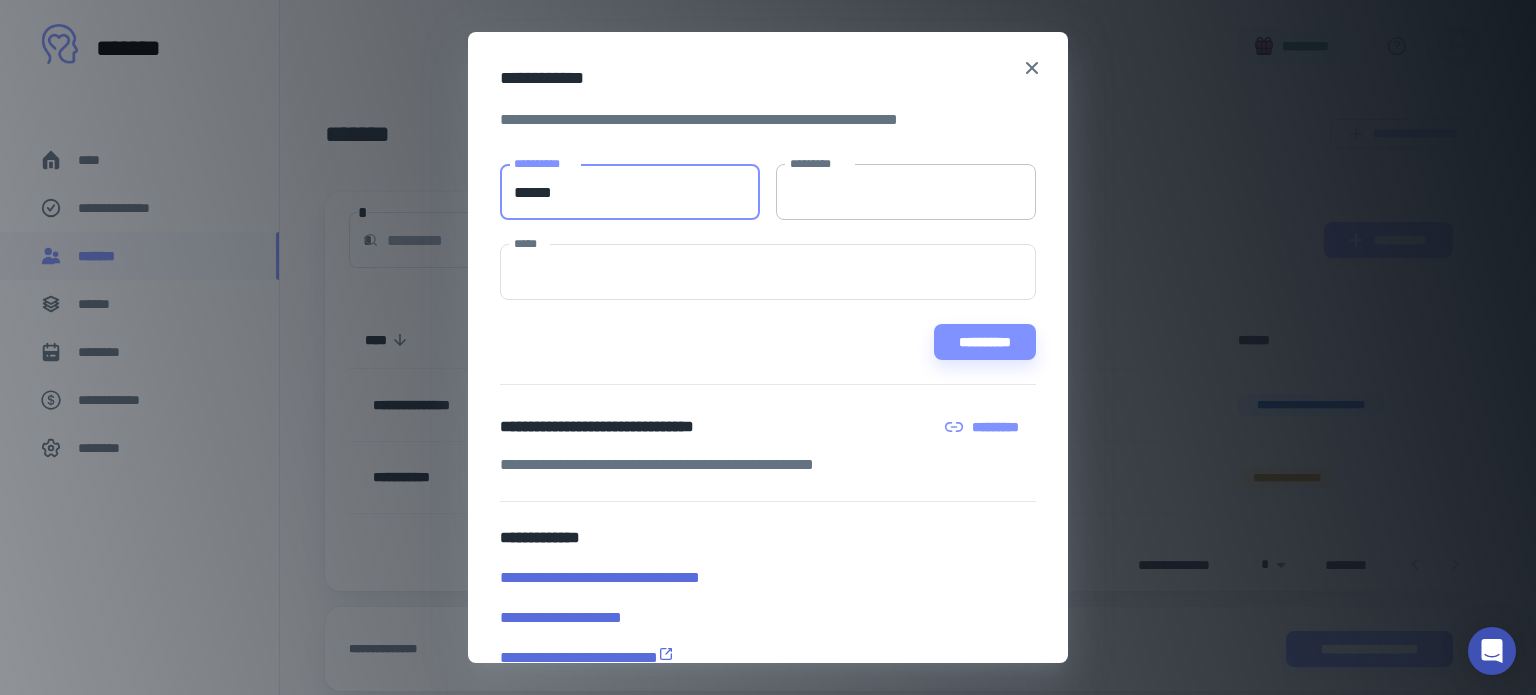 type on "******" 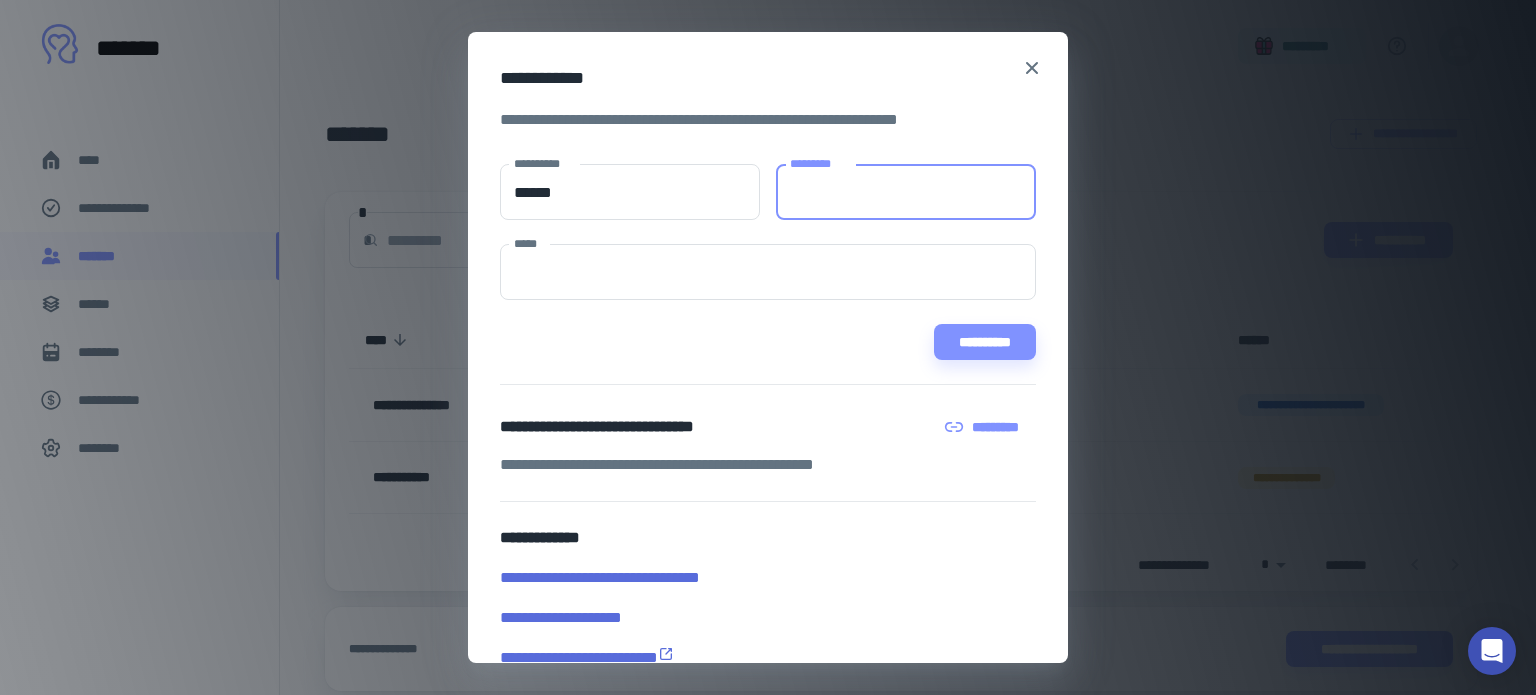 click on "*********" at bounding box center [906, 192] 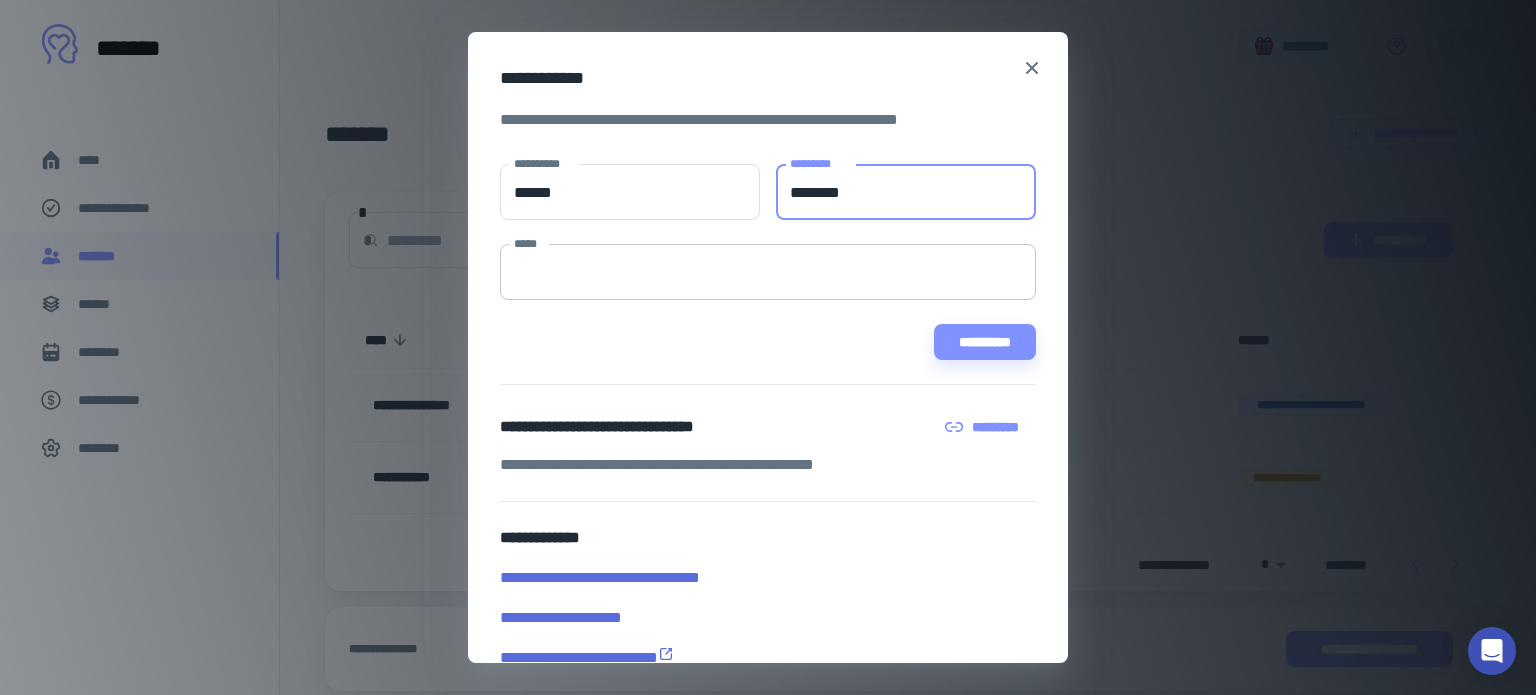 type on "********" 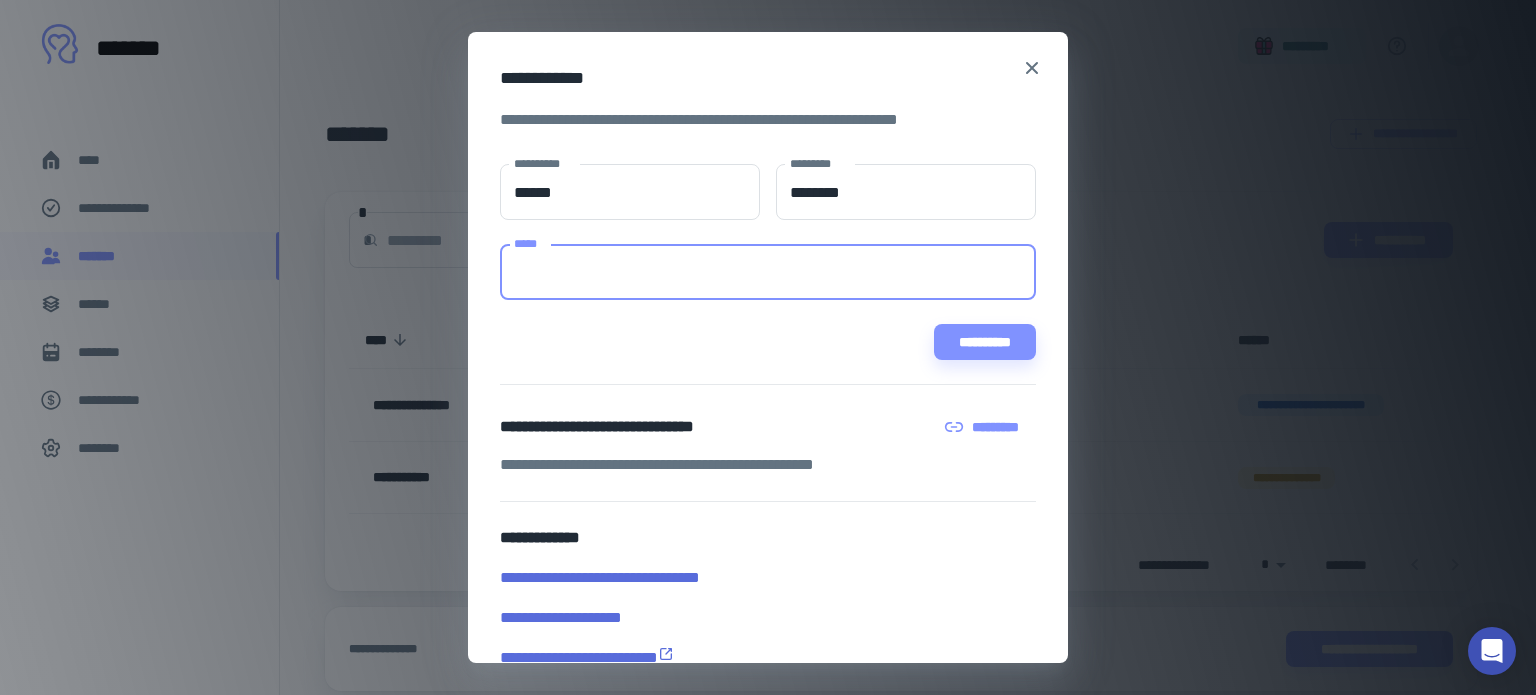 click on "*****" at bounding box center [768, 272] 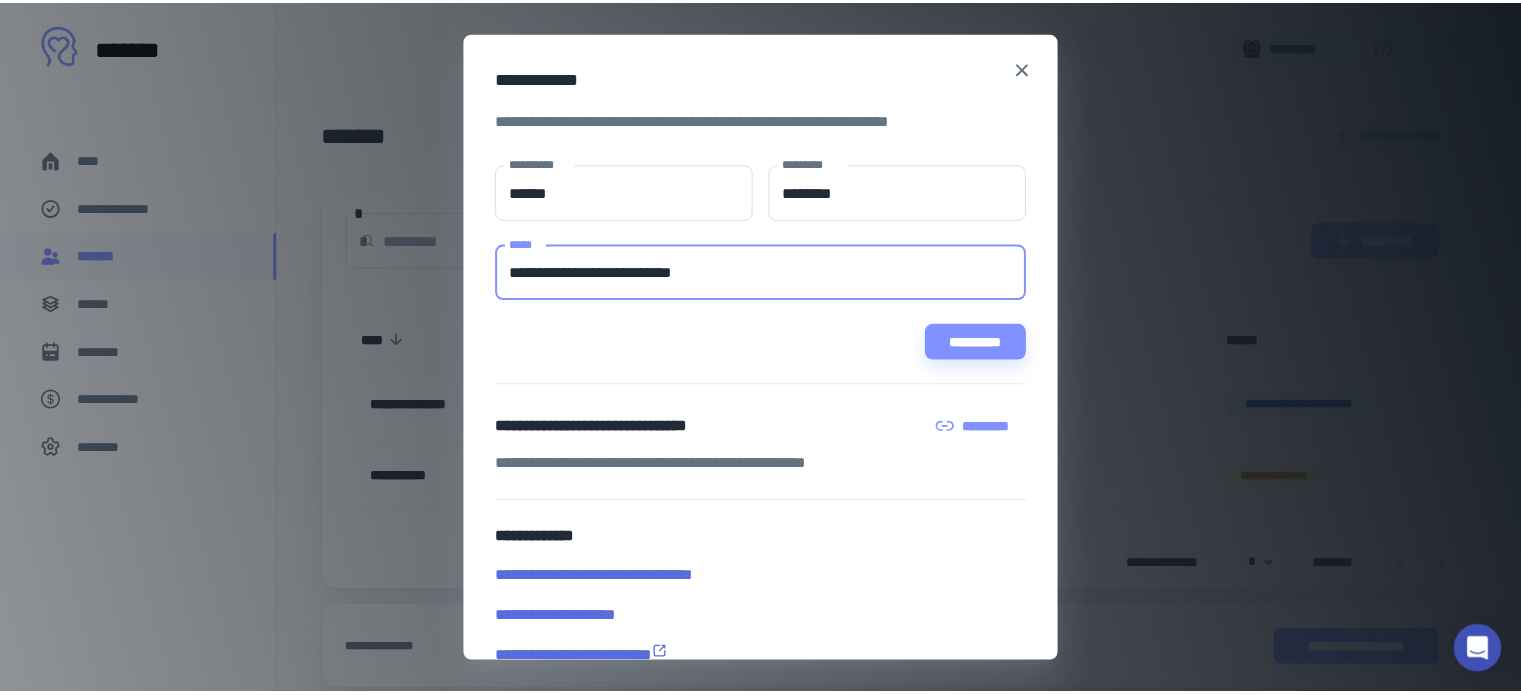 scroll, scrollTop: 38, scrollLeft: 0, axis: vertical 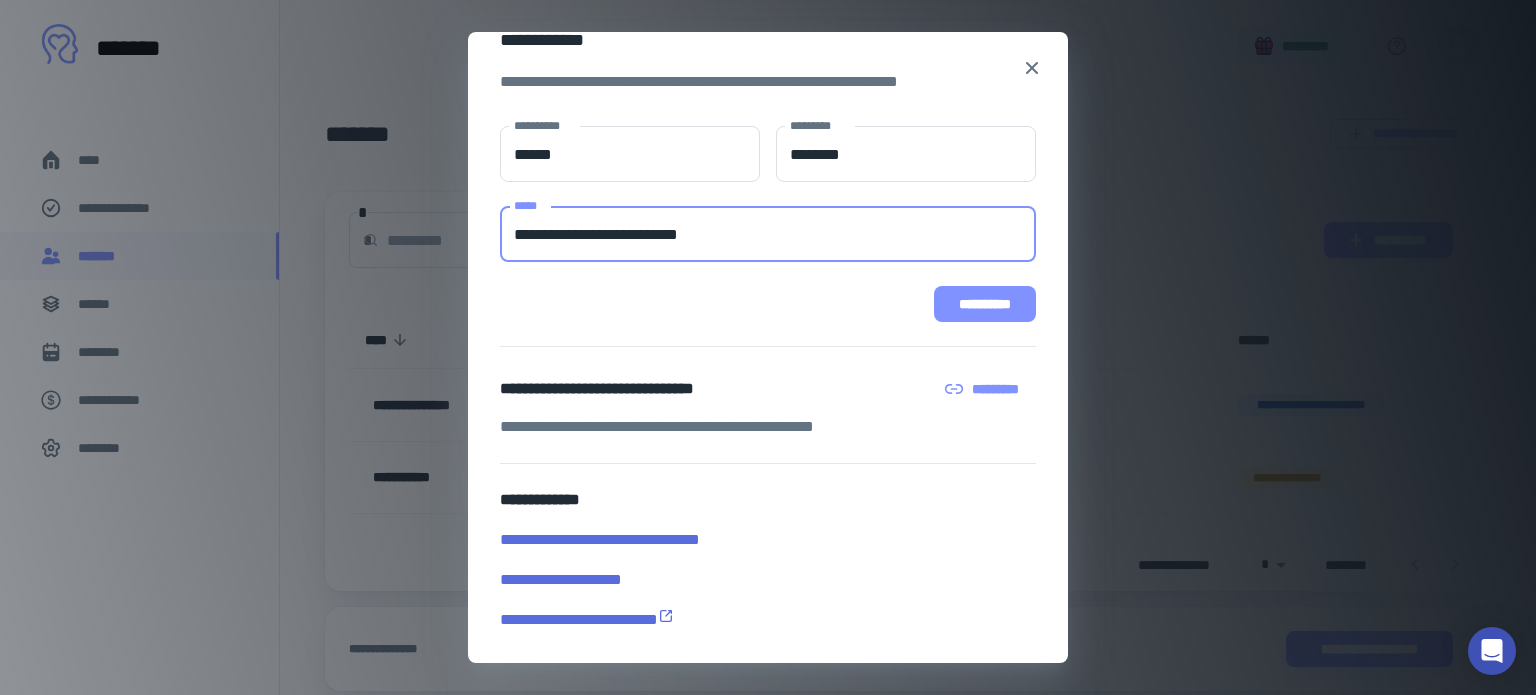 type on "**********" 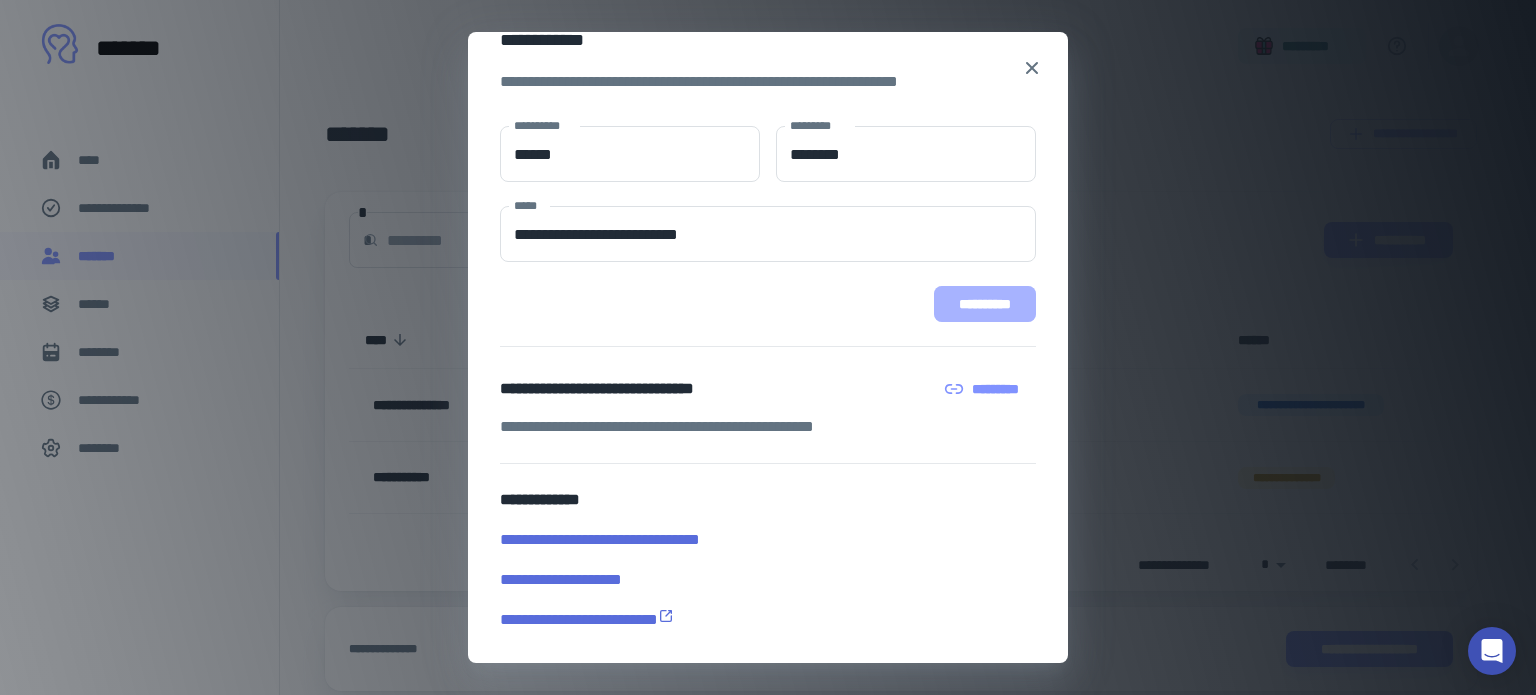 click on "**********" at bounding box center (985, 304) 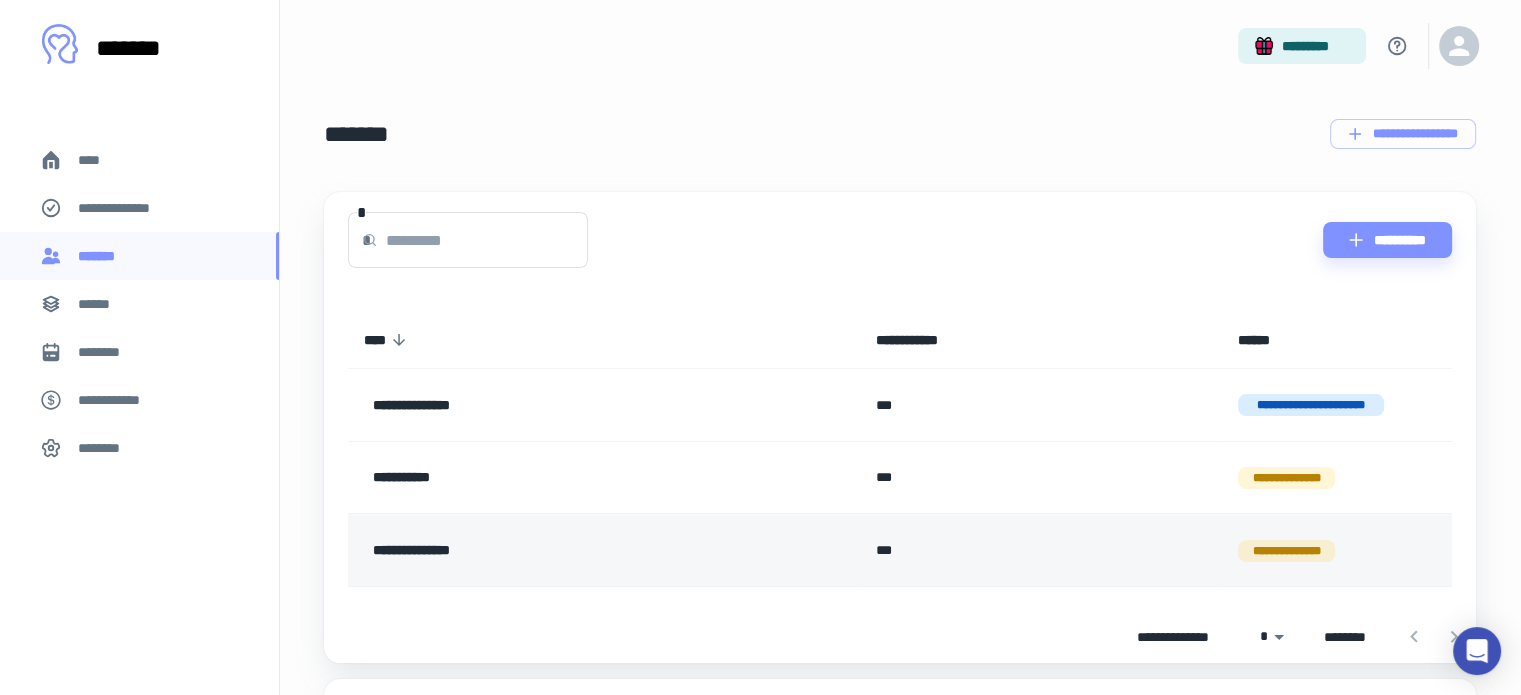 click on "**********" at bounding box center (545, 550) 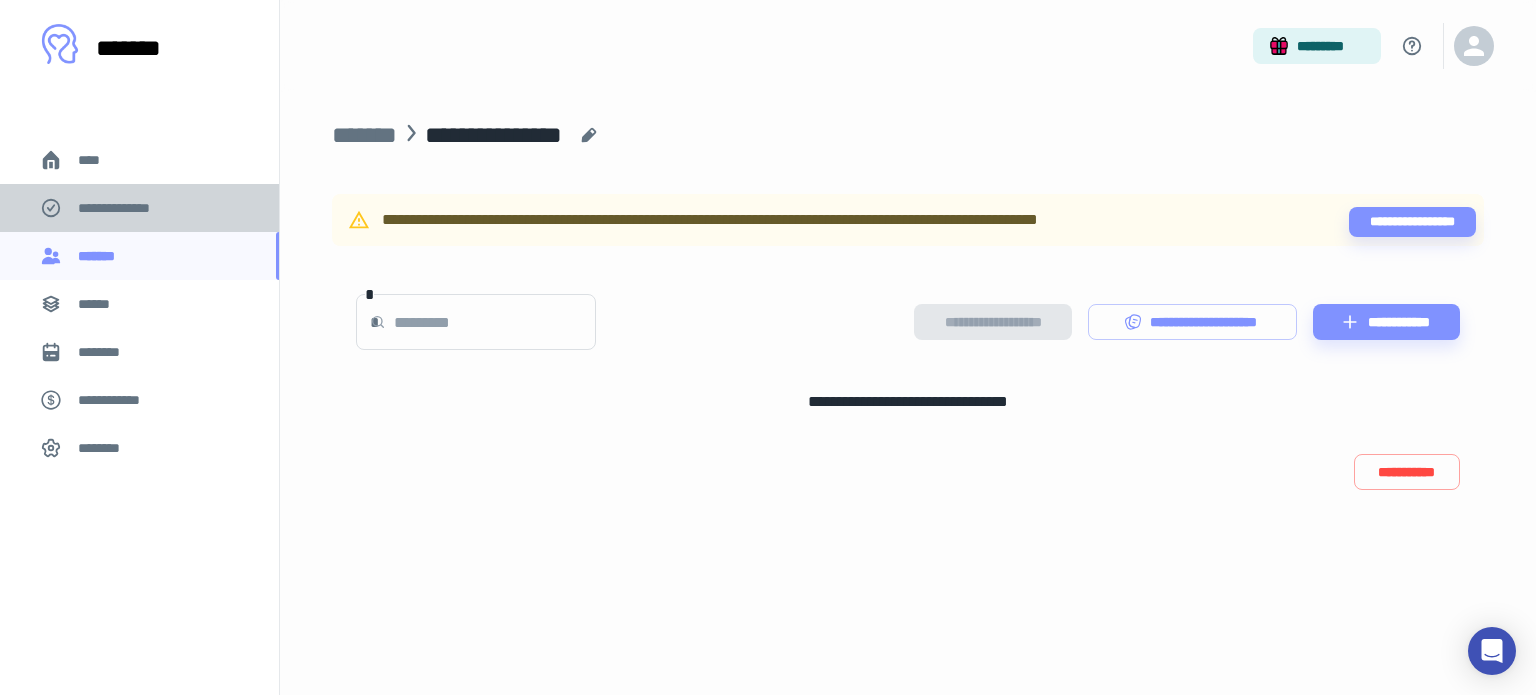 click on "**********" at bounding box center [139, 208] 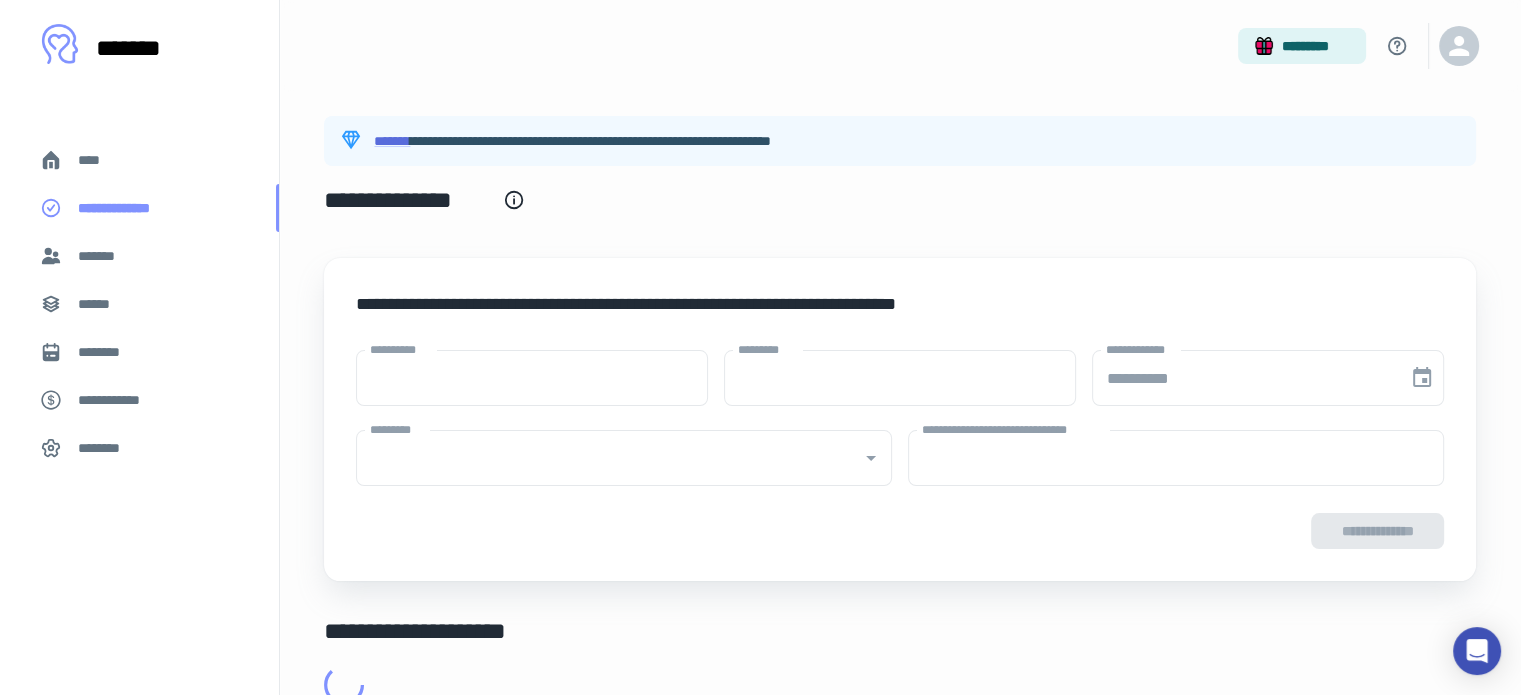 type on "****" 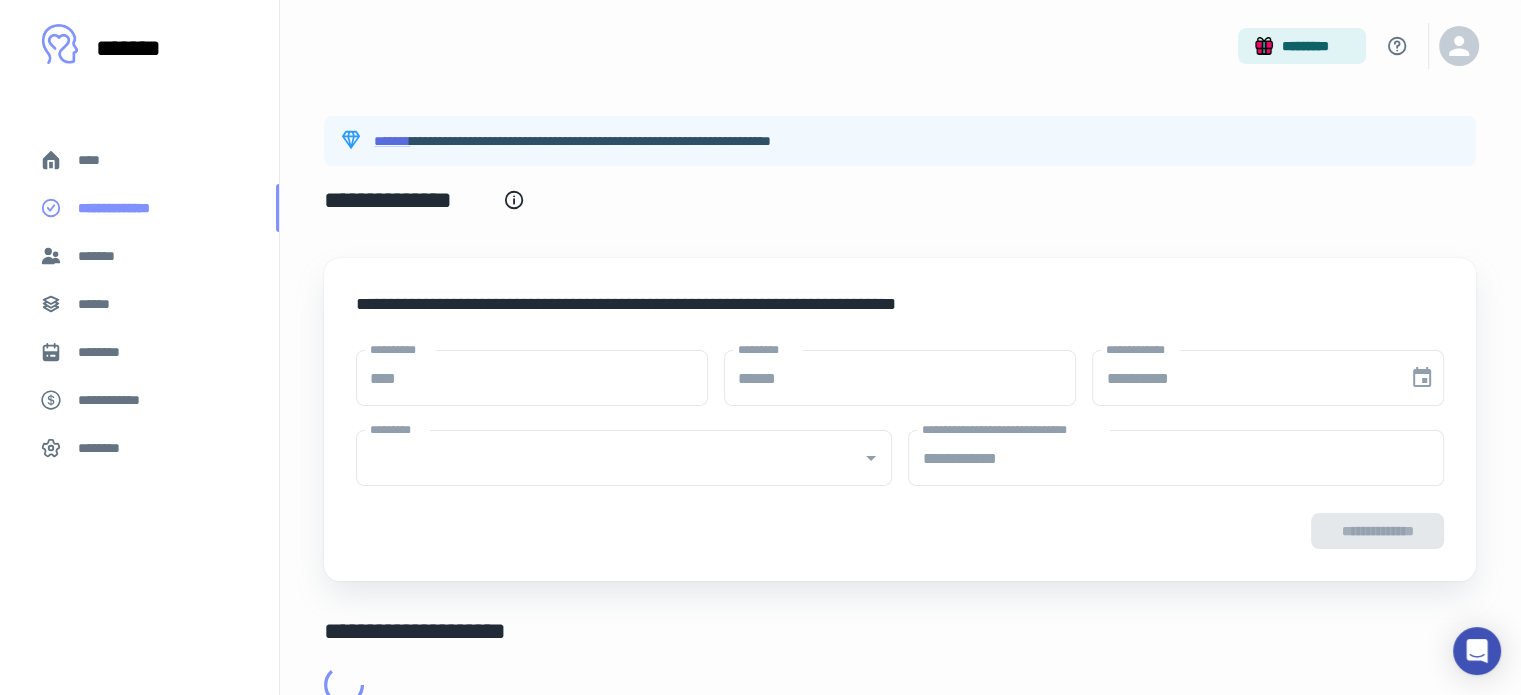 type on "**********" 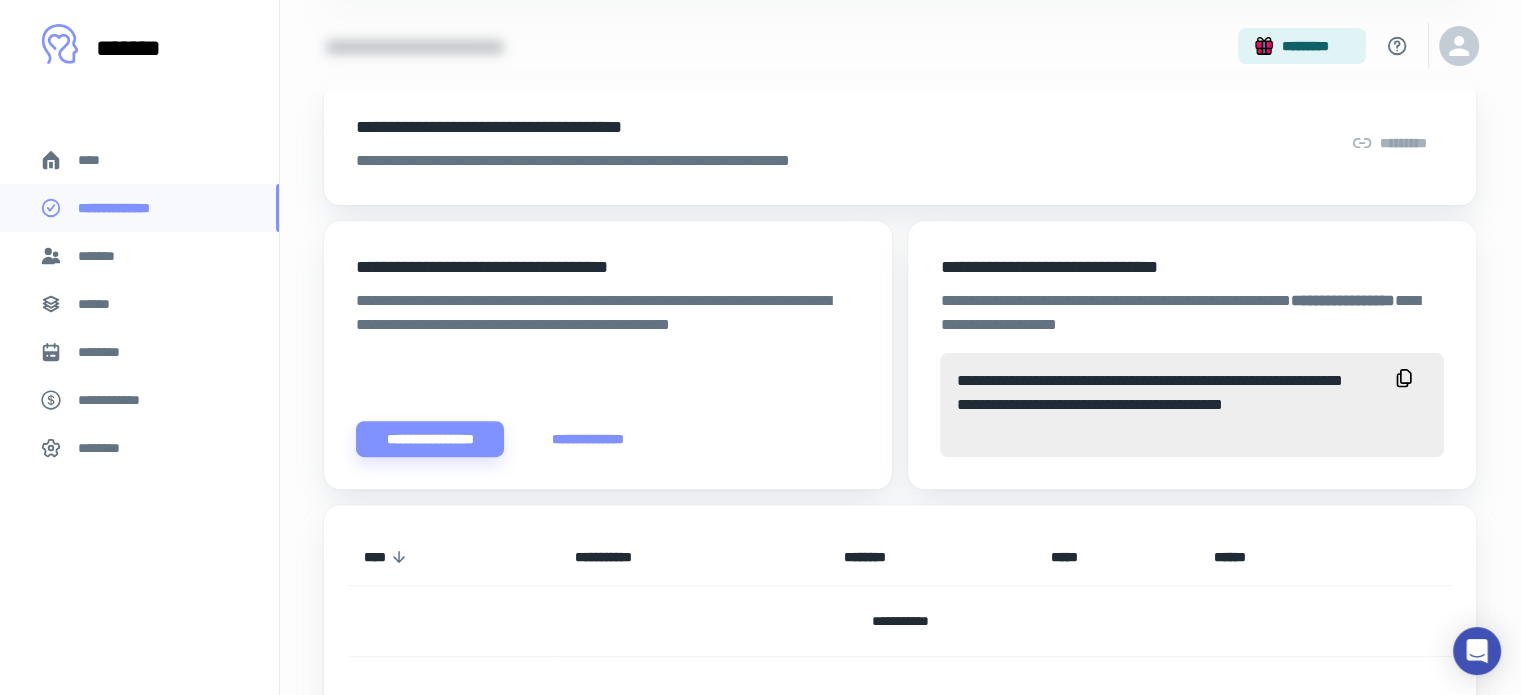 scroll, scrollTop: 586, scrollLeft: 0, axis: vertical 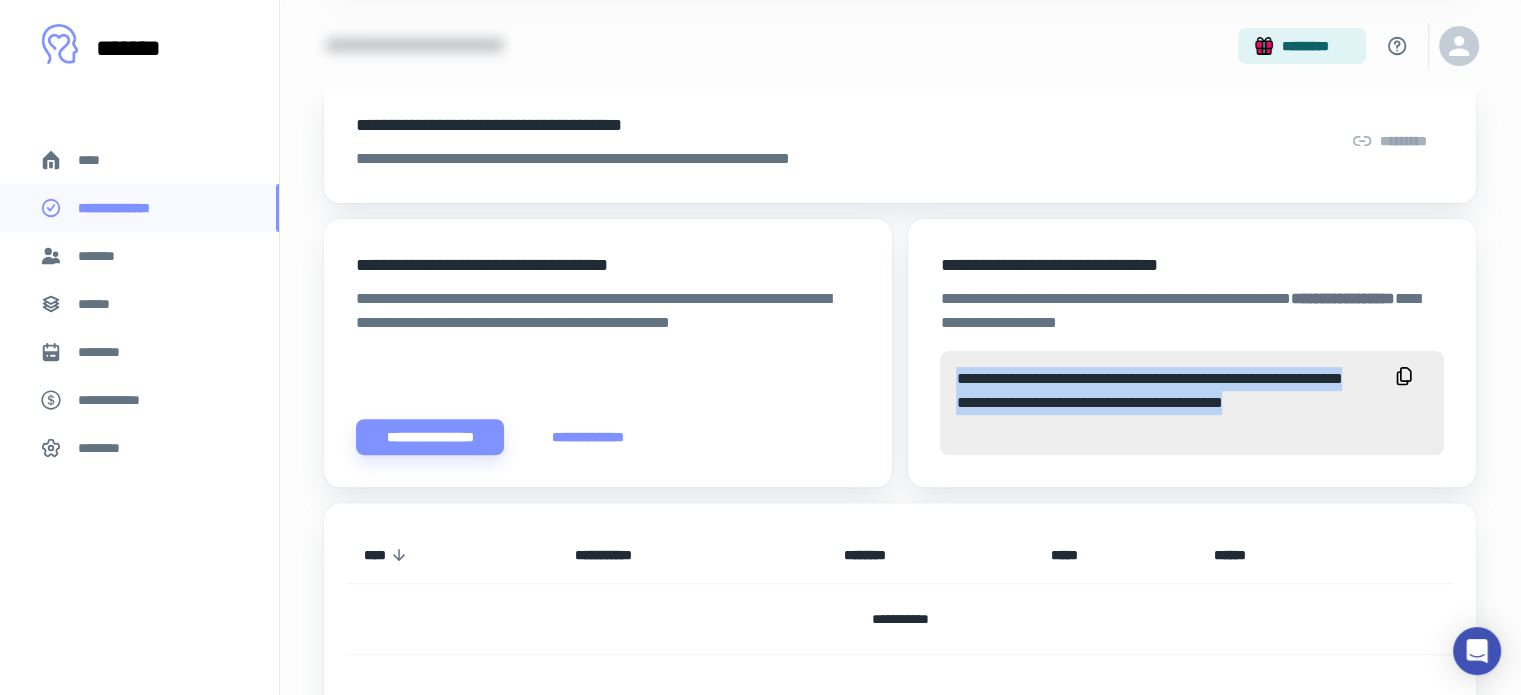 drag, startPoint x: 959, startPoint y: 373, endPoint x: 1264, endPoint y: 434, distance: 311.0402 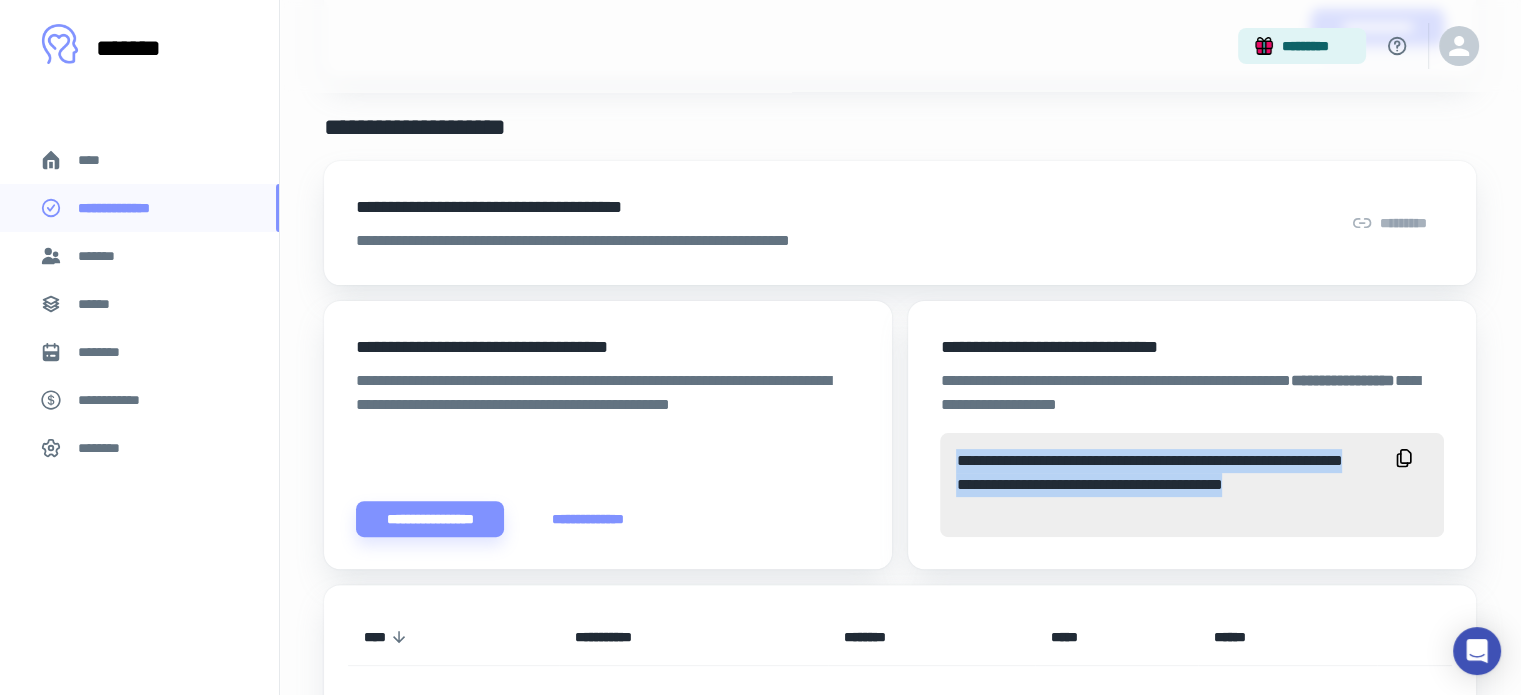 scroll, scrollTop: 499, scrollLeft: 0, axis: vertical 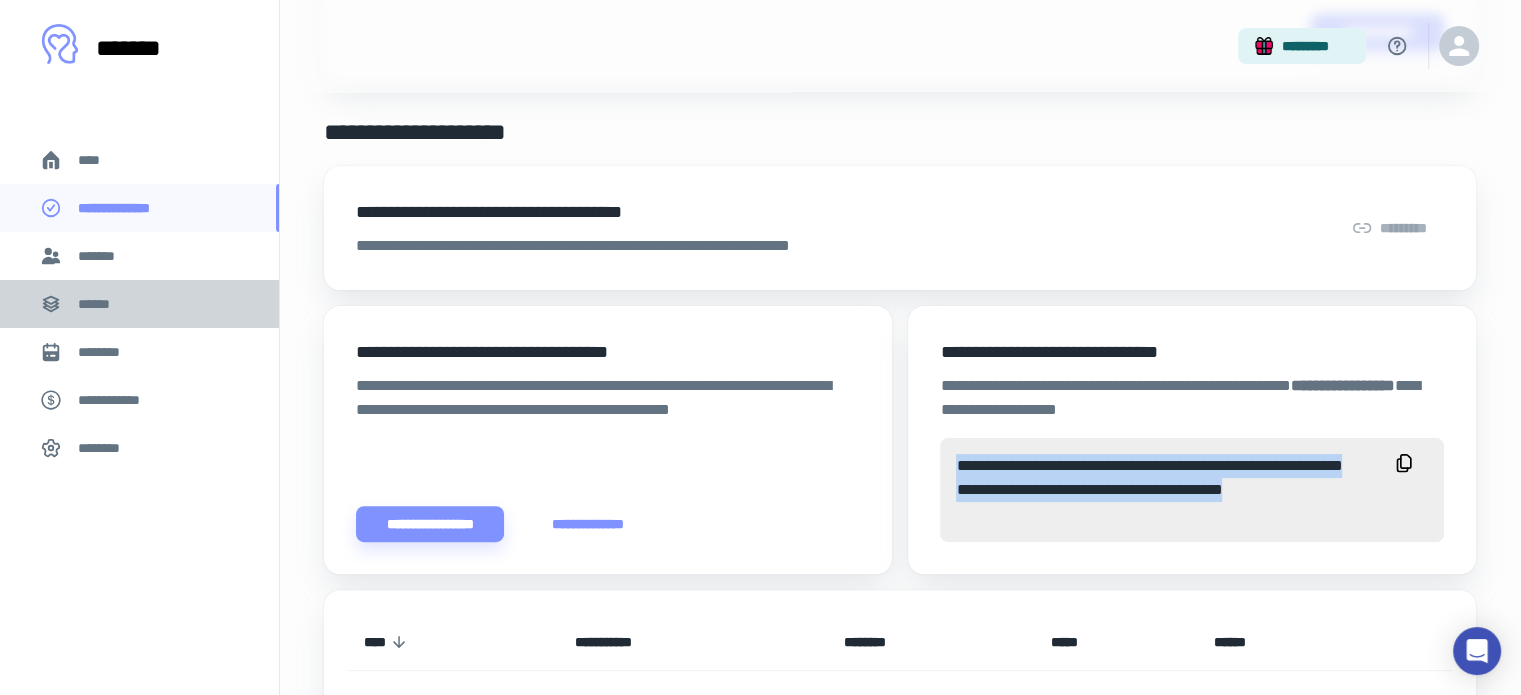 click on "******" at bounding box center (139, 304) 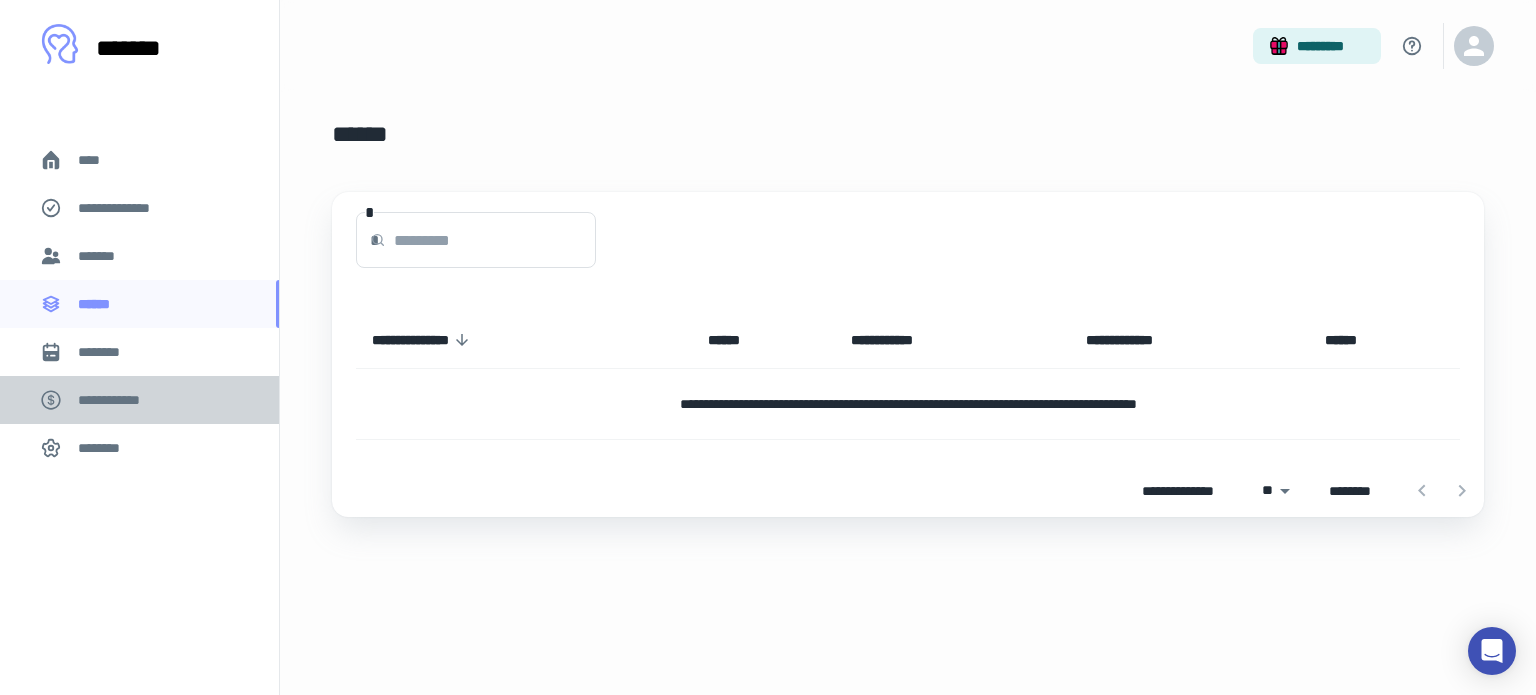 click on "**********" at bounding box center [119, 400] 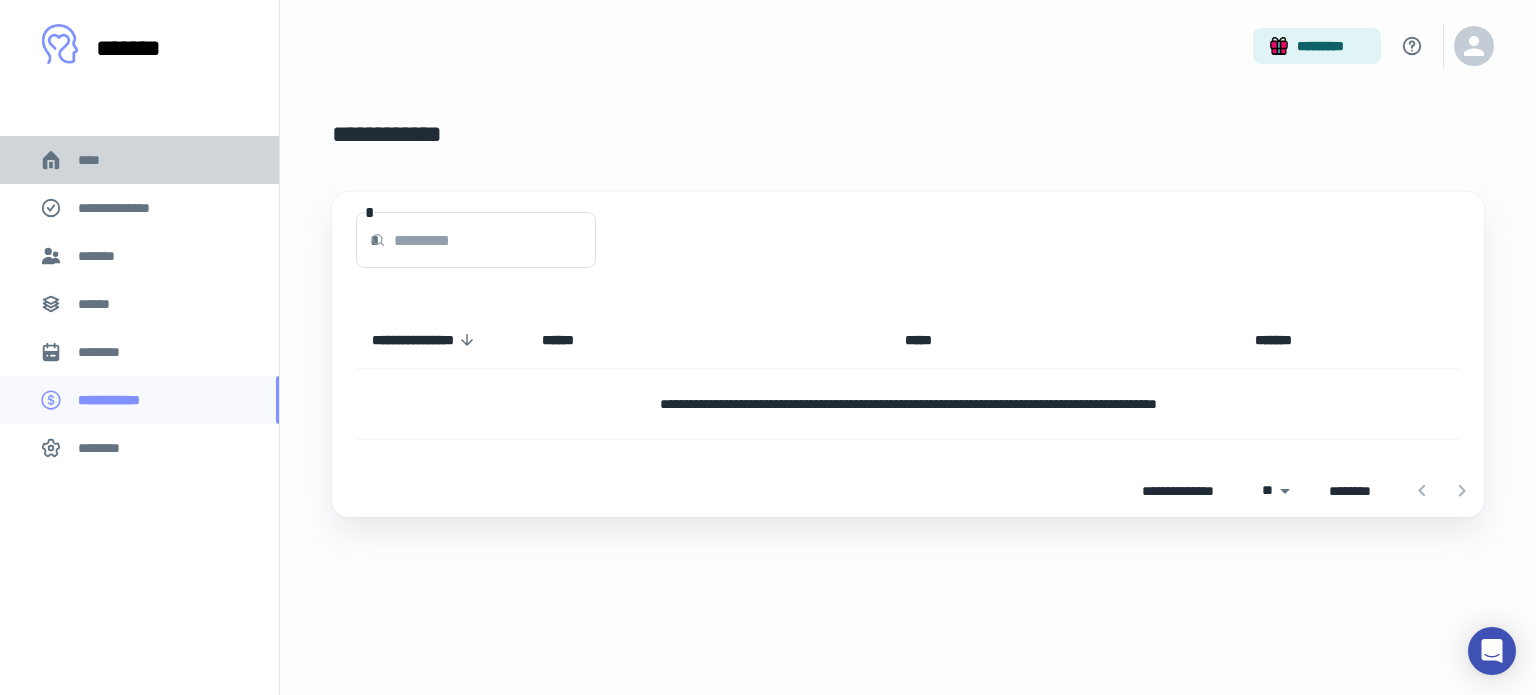 click on "****" at bounding box center [97, 160] 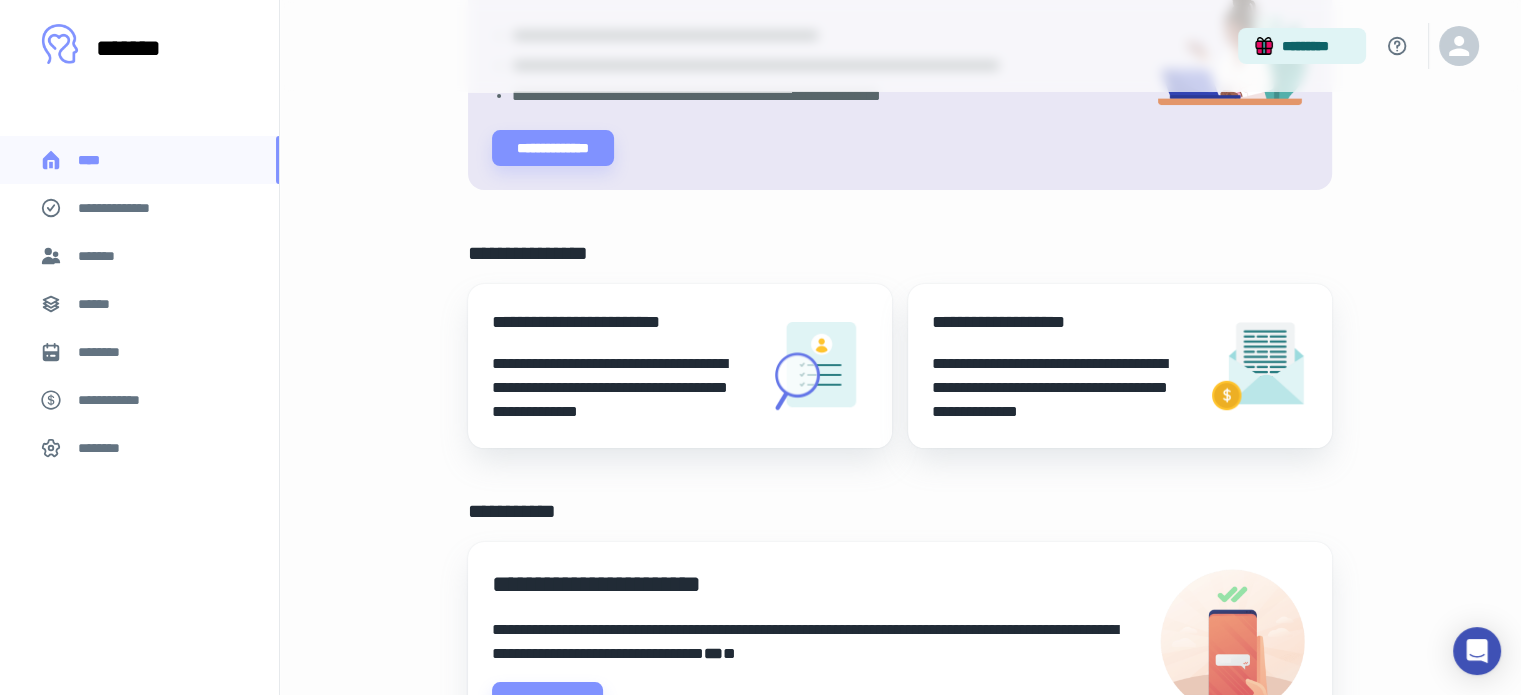 scroll, scrollTop: 396, scrollLeft: 0, axis: vertical 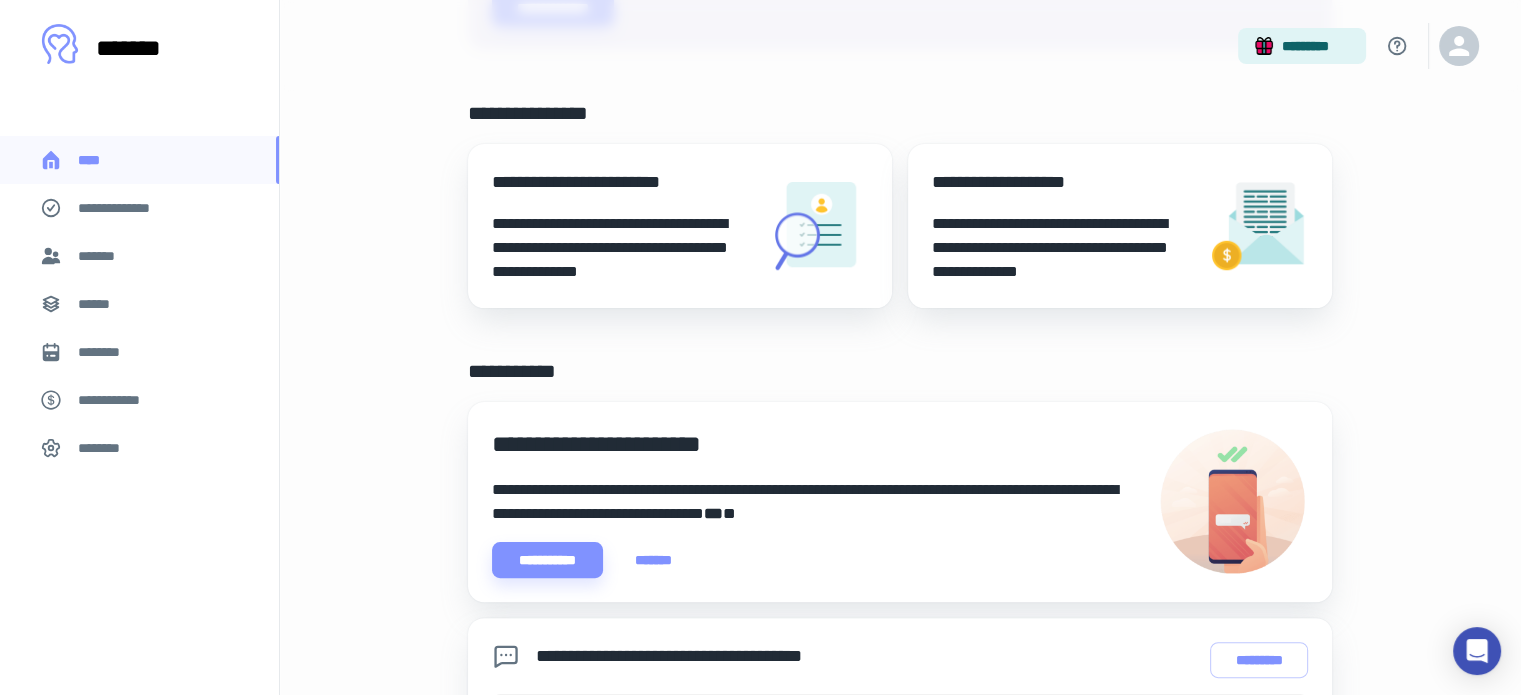 click on "**********" at bounding box center (1062, 248) 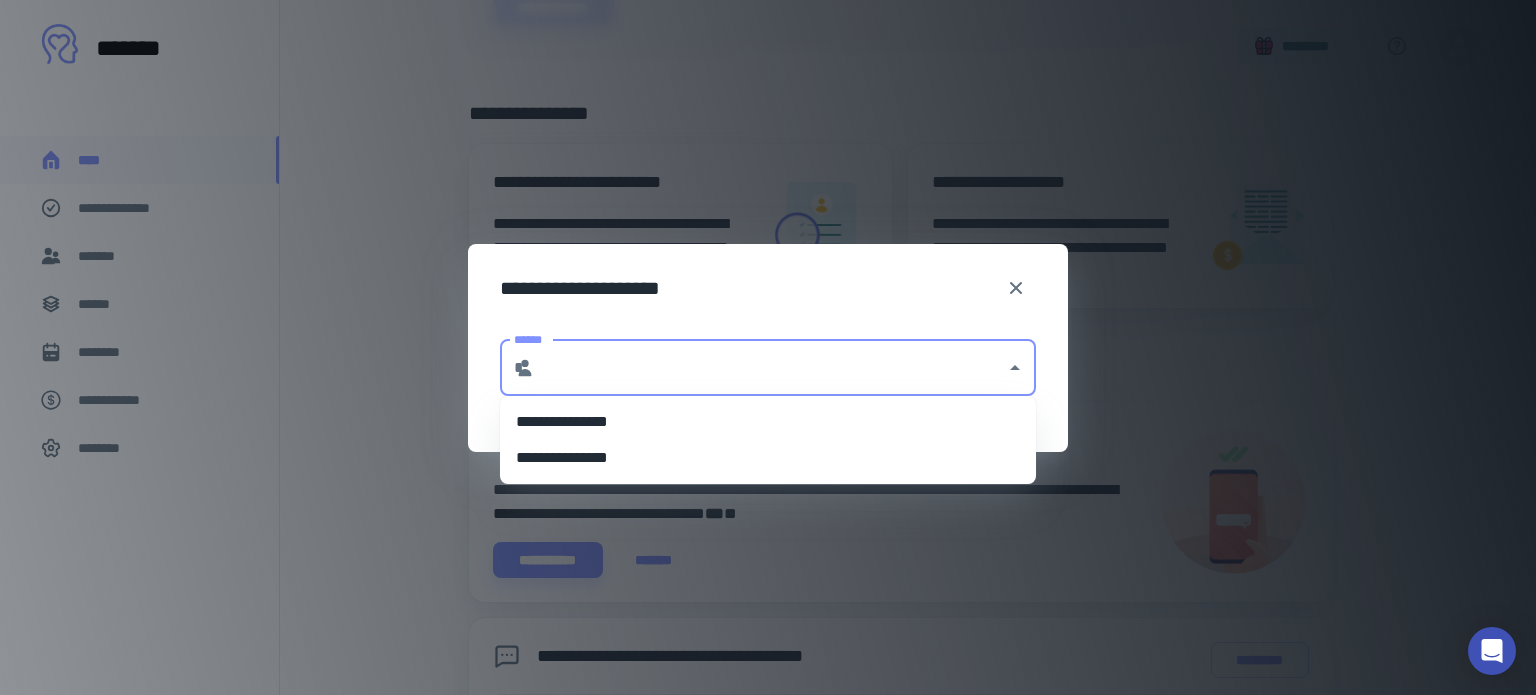 click on "******" at bounding box center (770, 368) 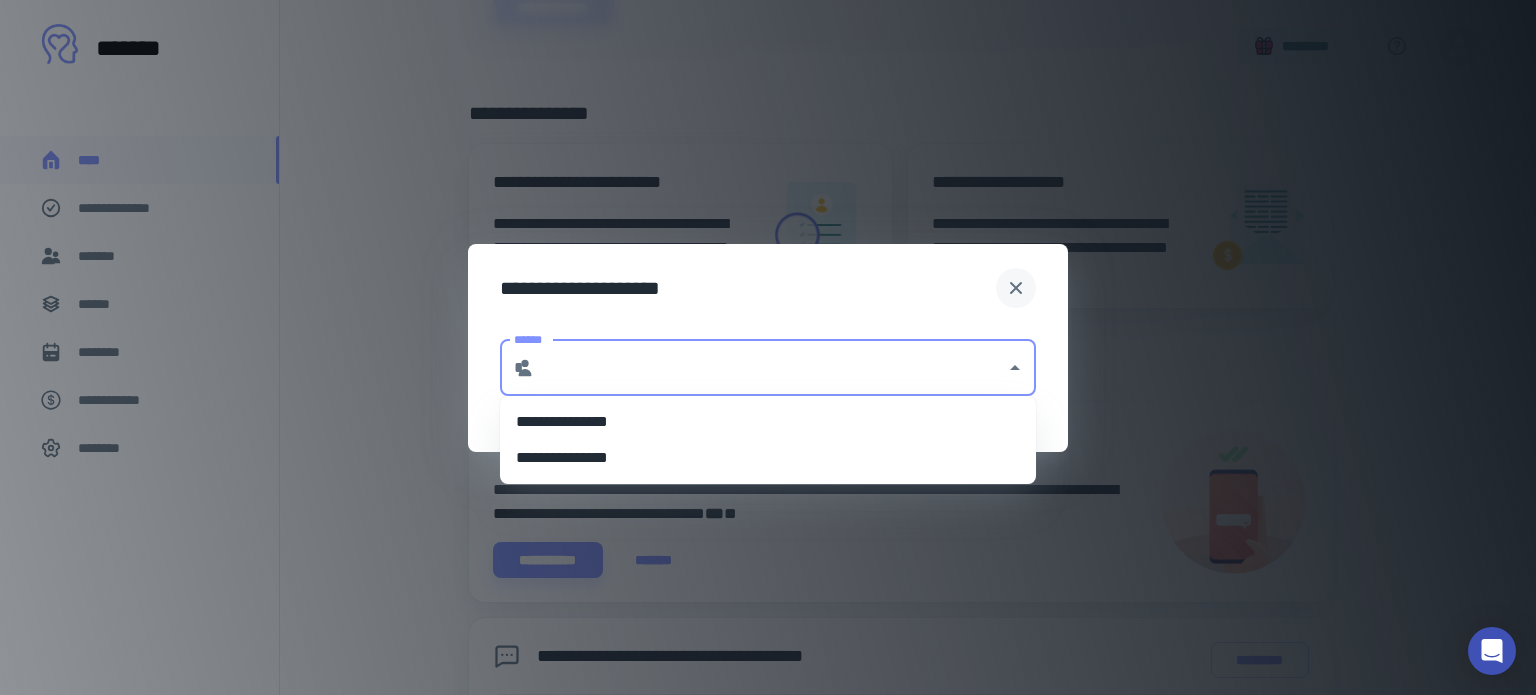 type on "**********" 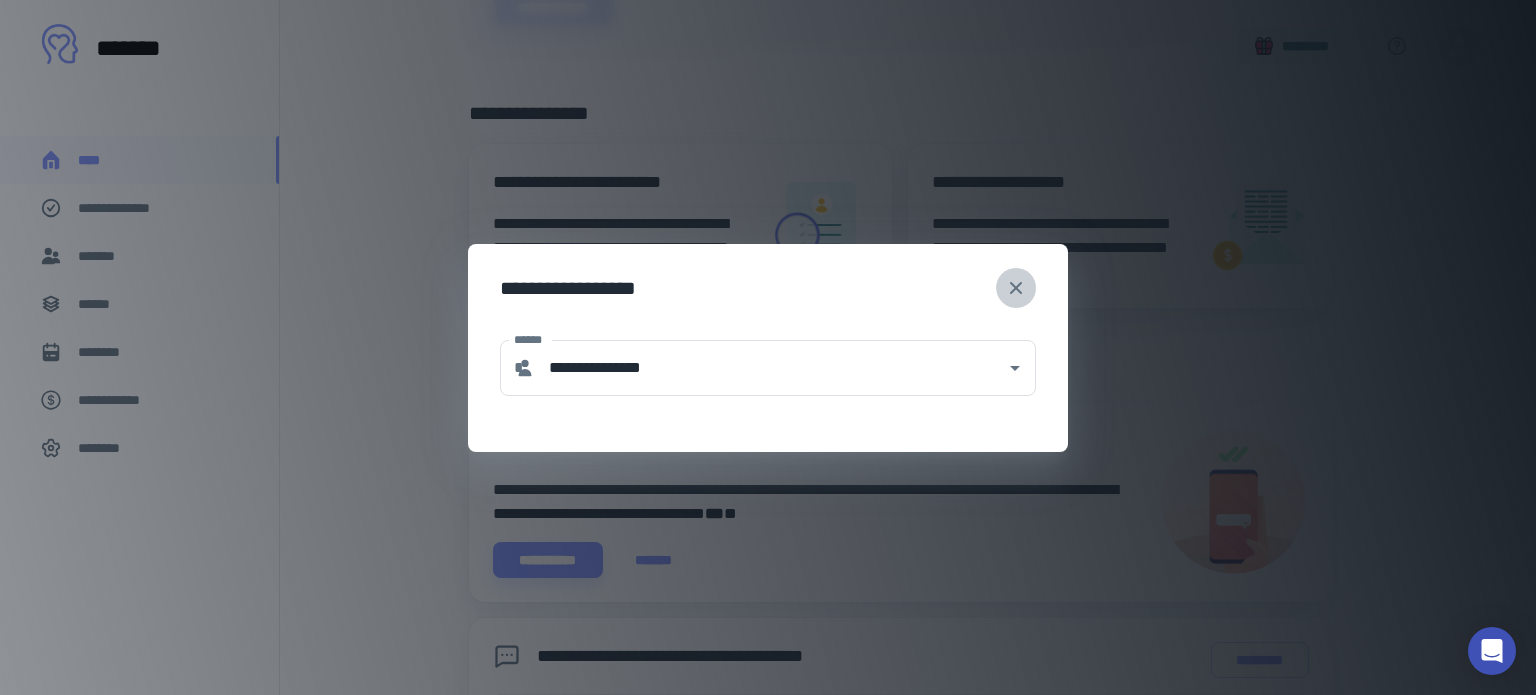 click 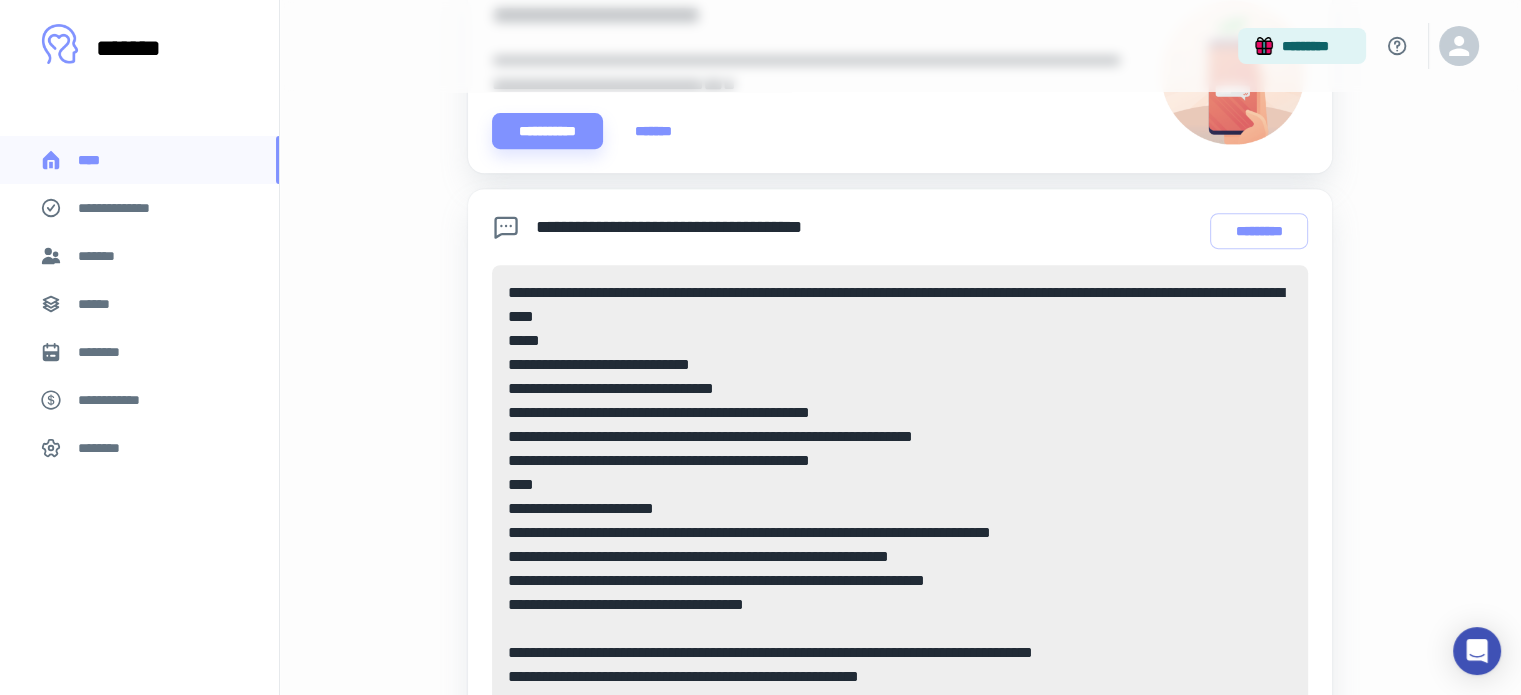 scroll, scrollTop: 823, scrollLeft: 0, axis: vertical 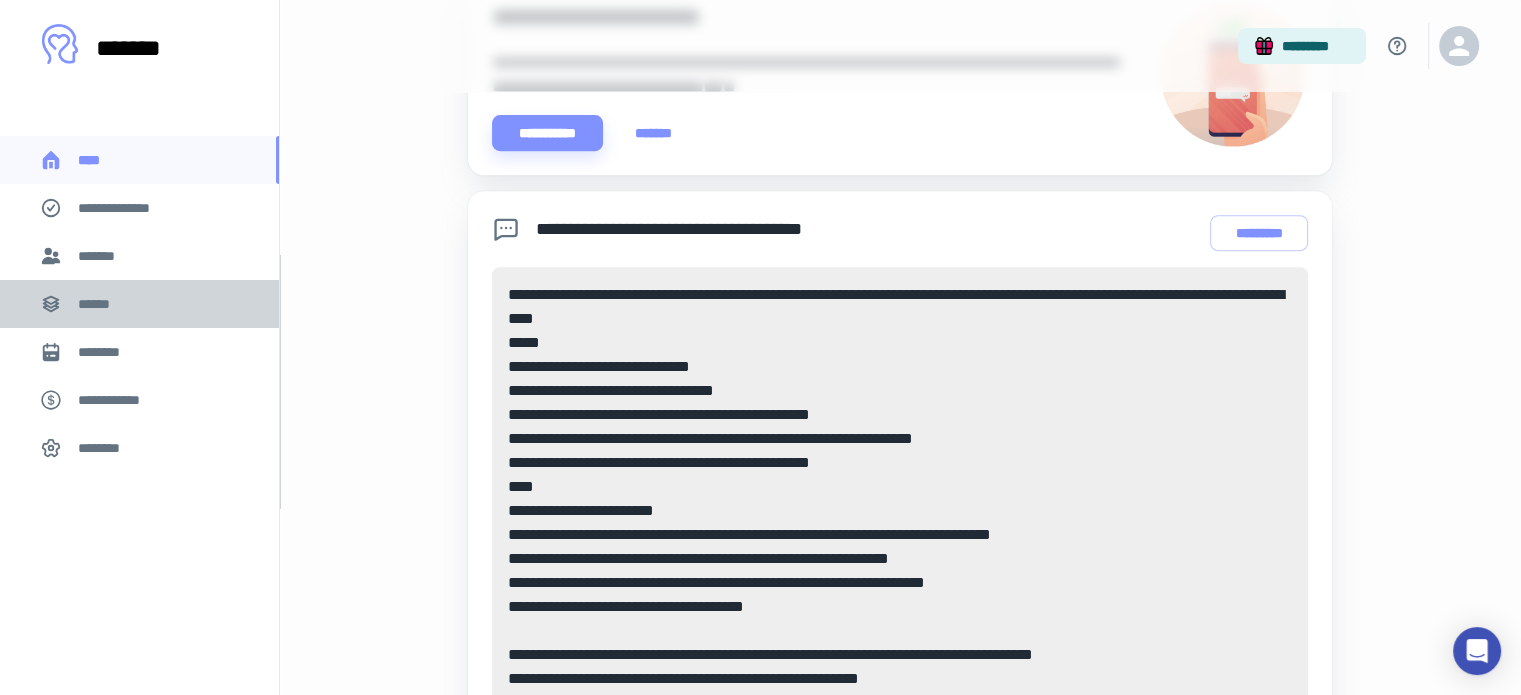 click on "******" at bounding box center [100, 304] 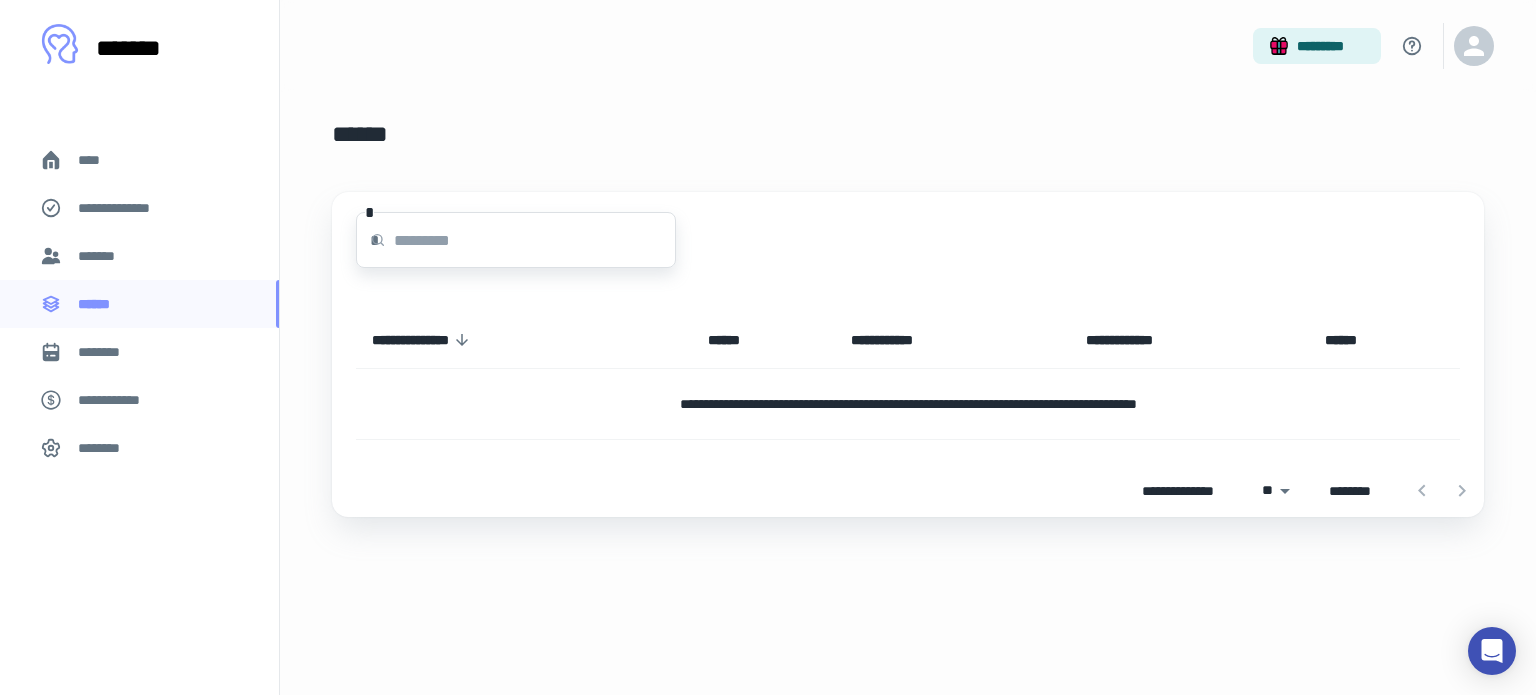 click at bounding box center (535, 240) 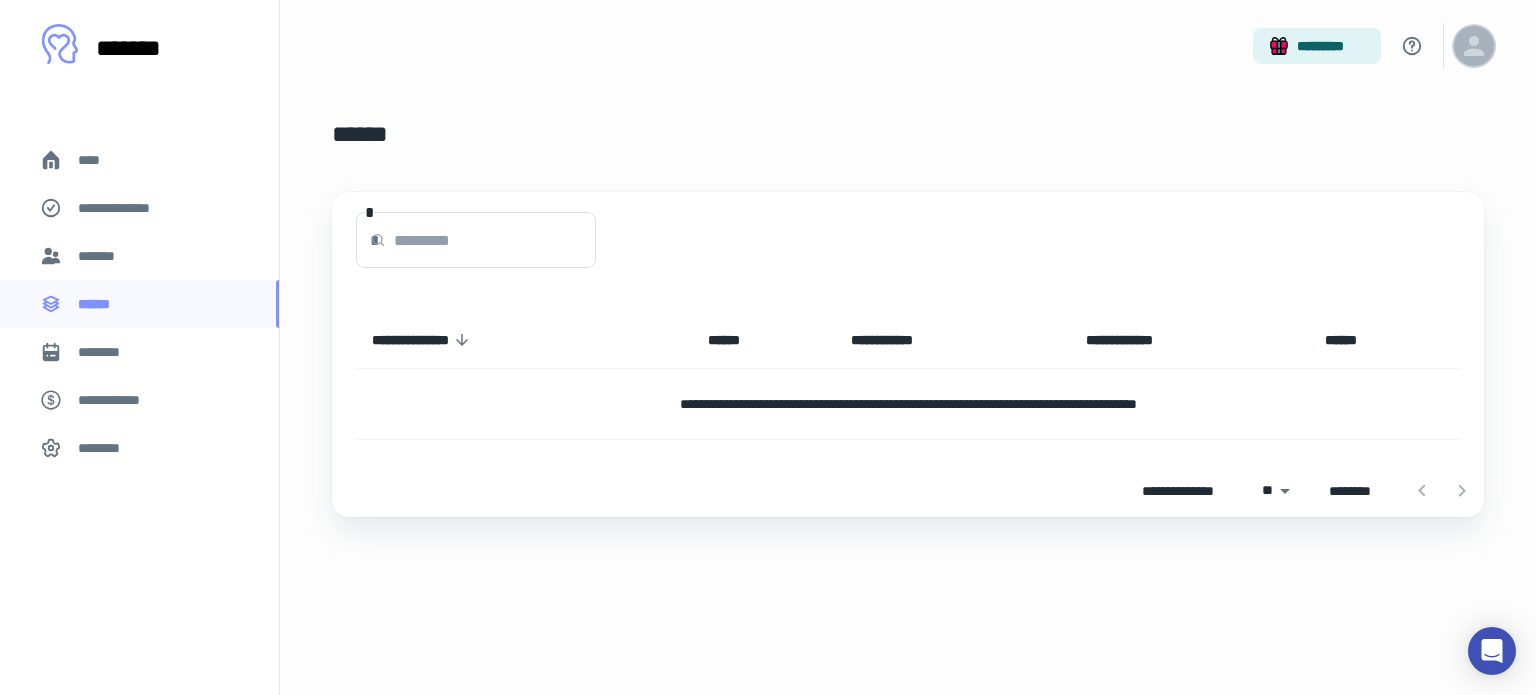 click 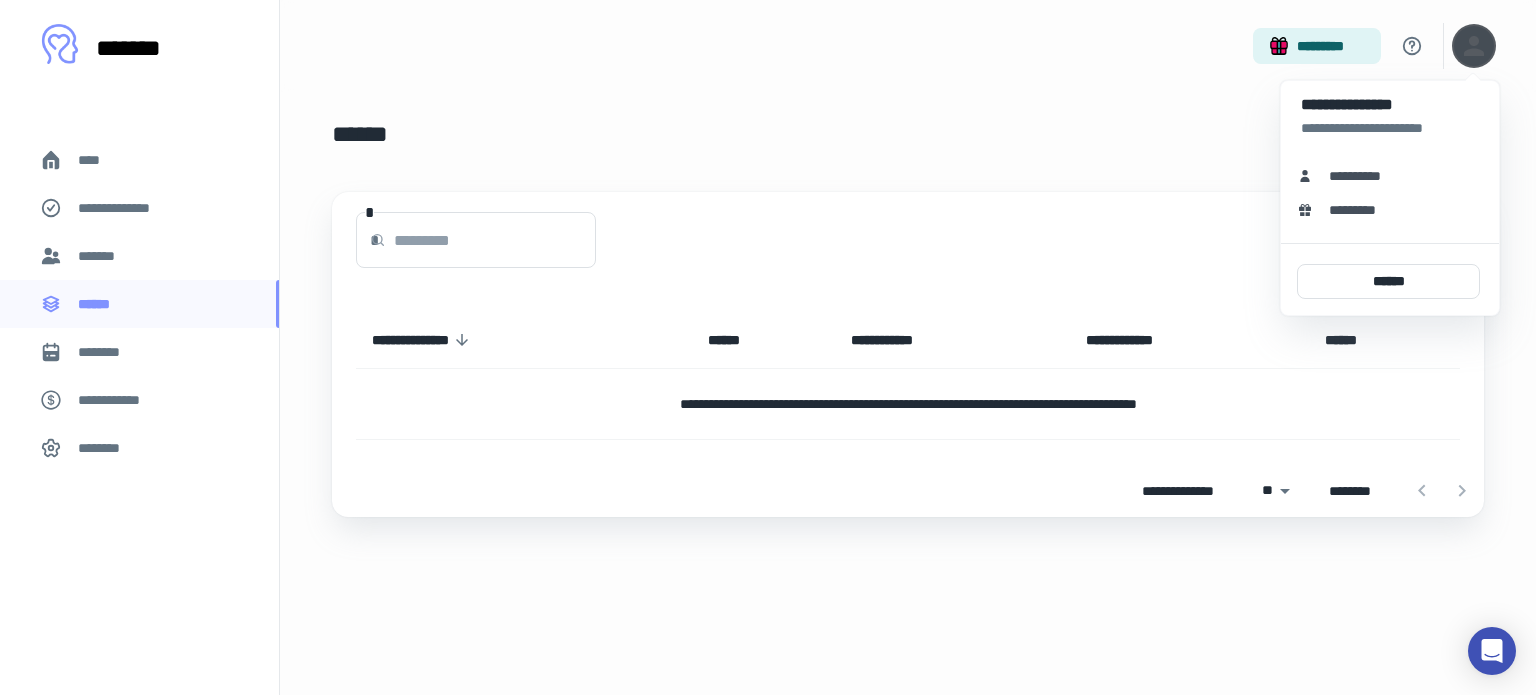 click at bounding box center [768, 347] 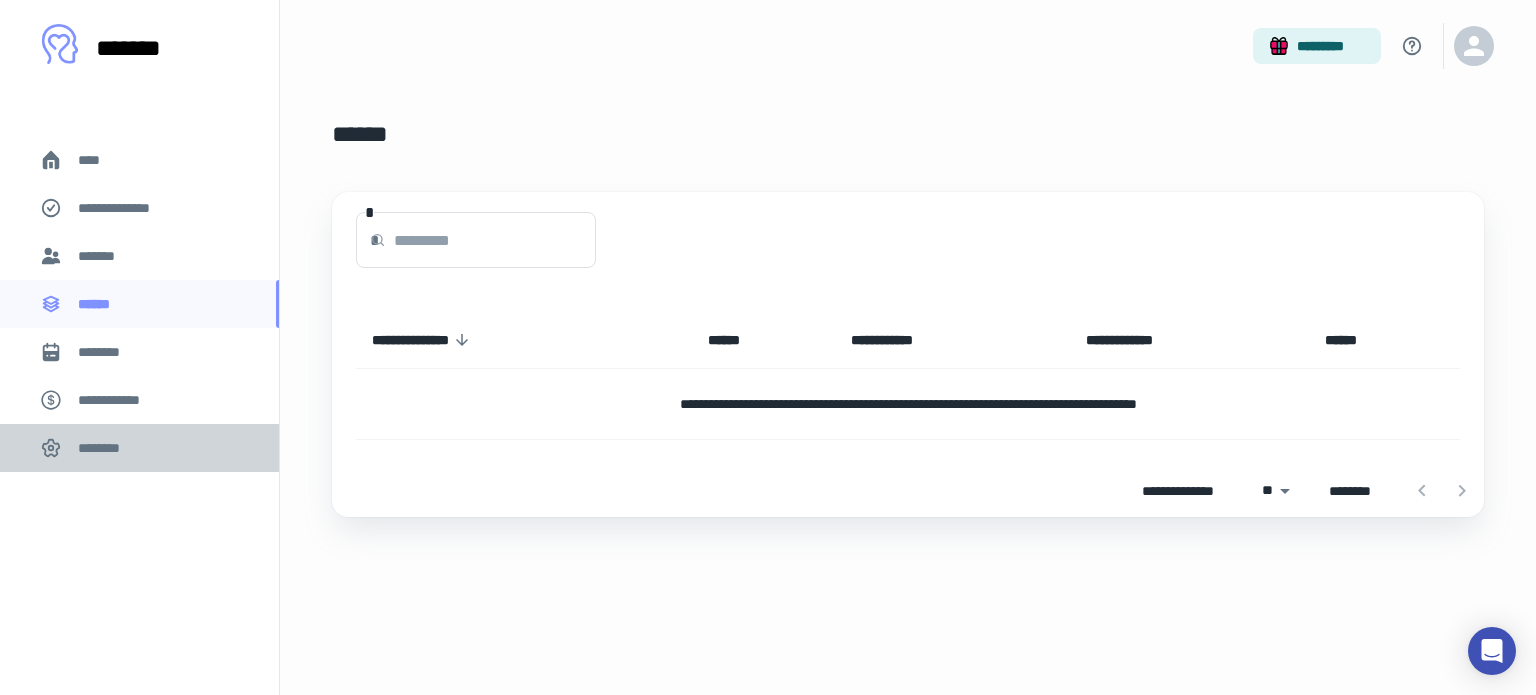 click on "********" at bounding box center [105, 448] 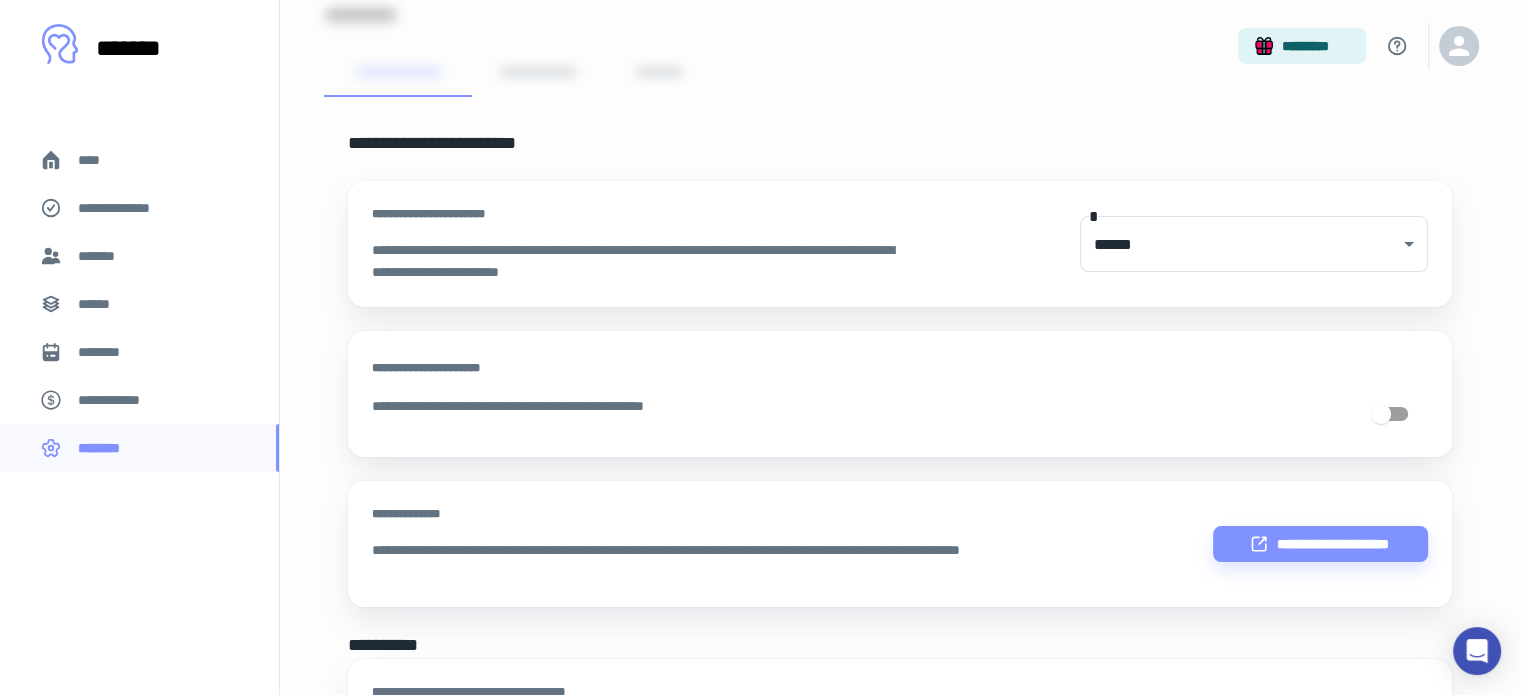 scroll, scrollTop: 0, scrollLeft: 0, axis: both 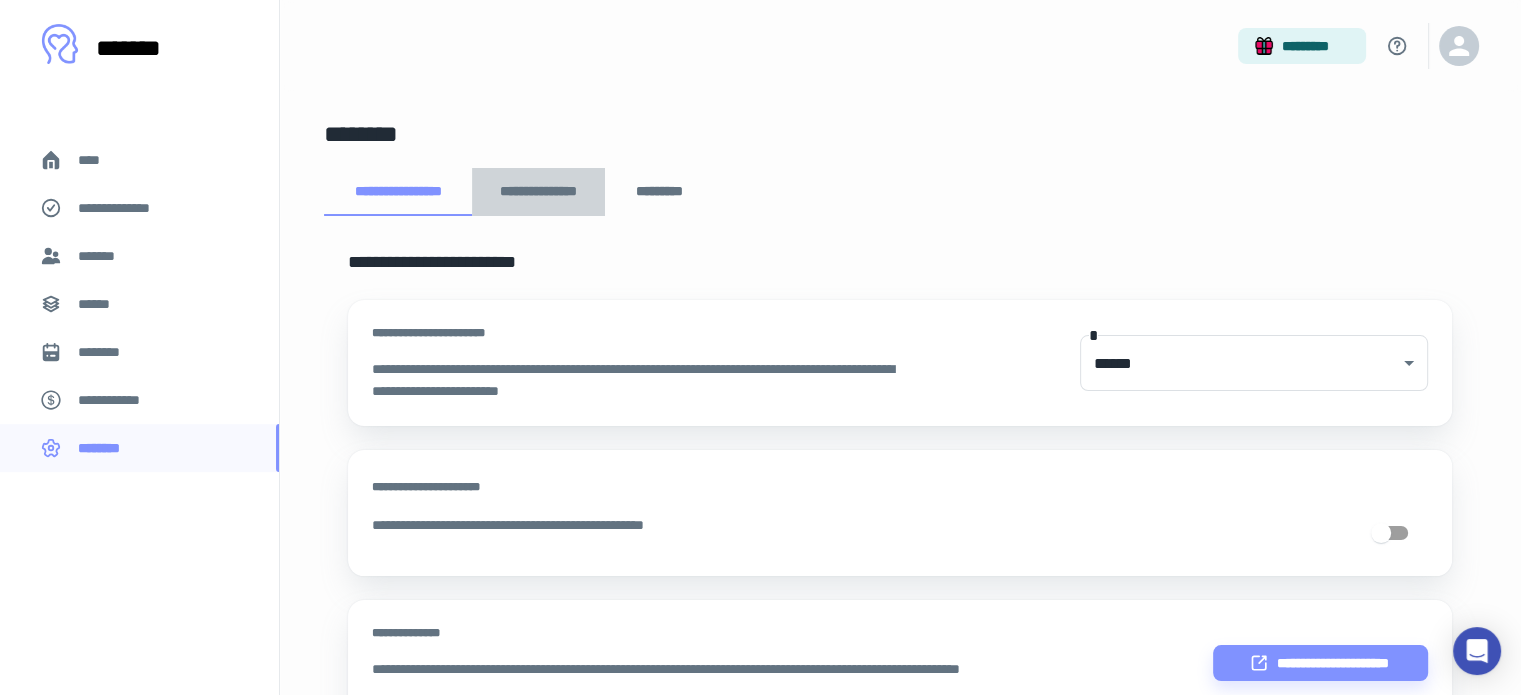 click on "**********" at bounding box center [539, 192] 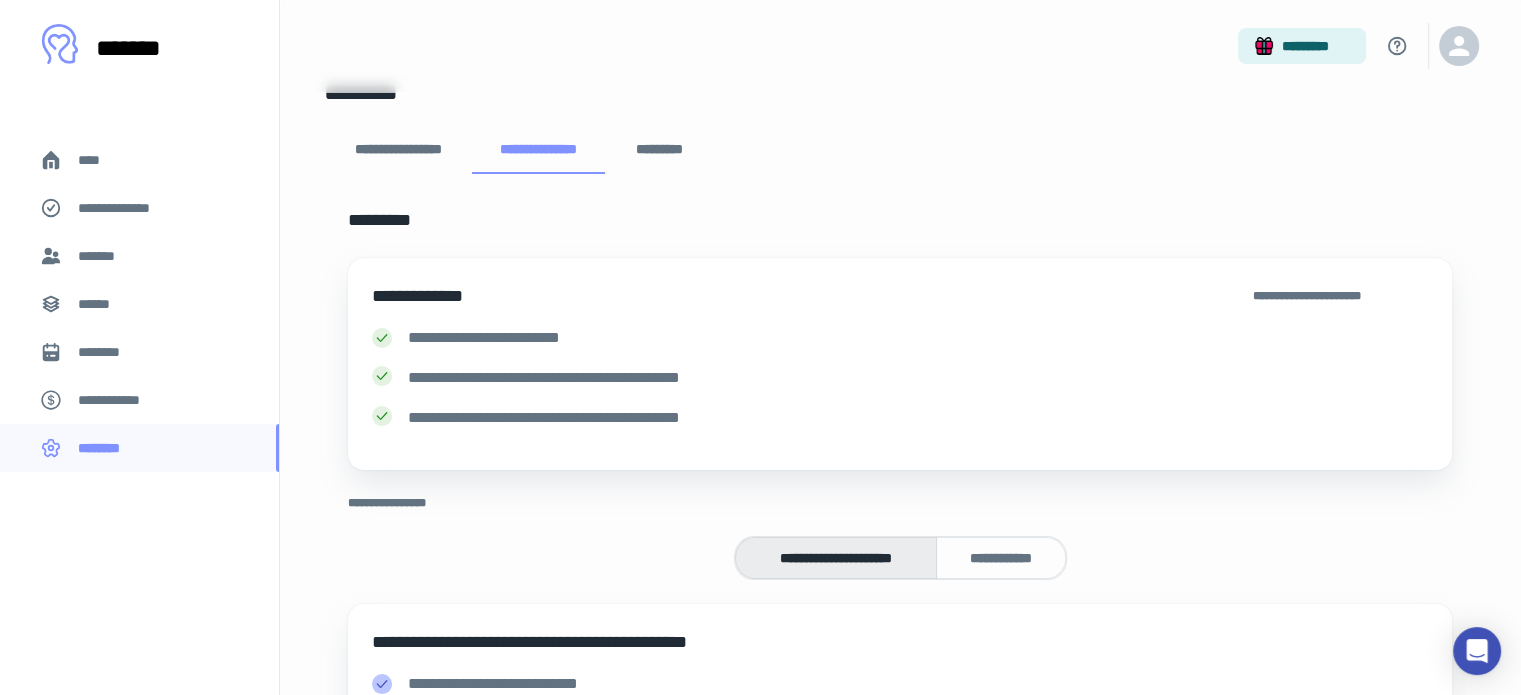 scroll, scrollTop: 0, scrollLeft: 0, axis: both 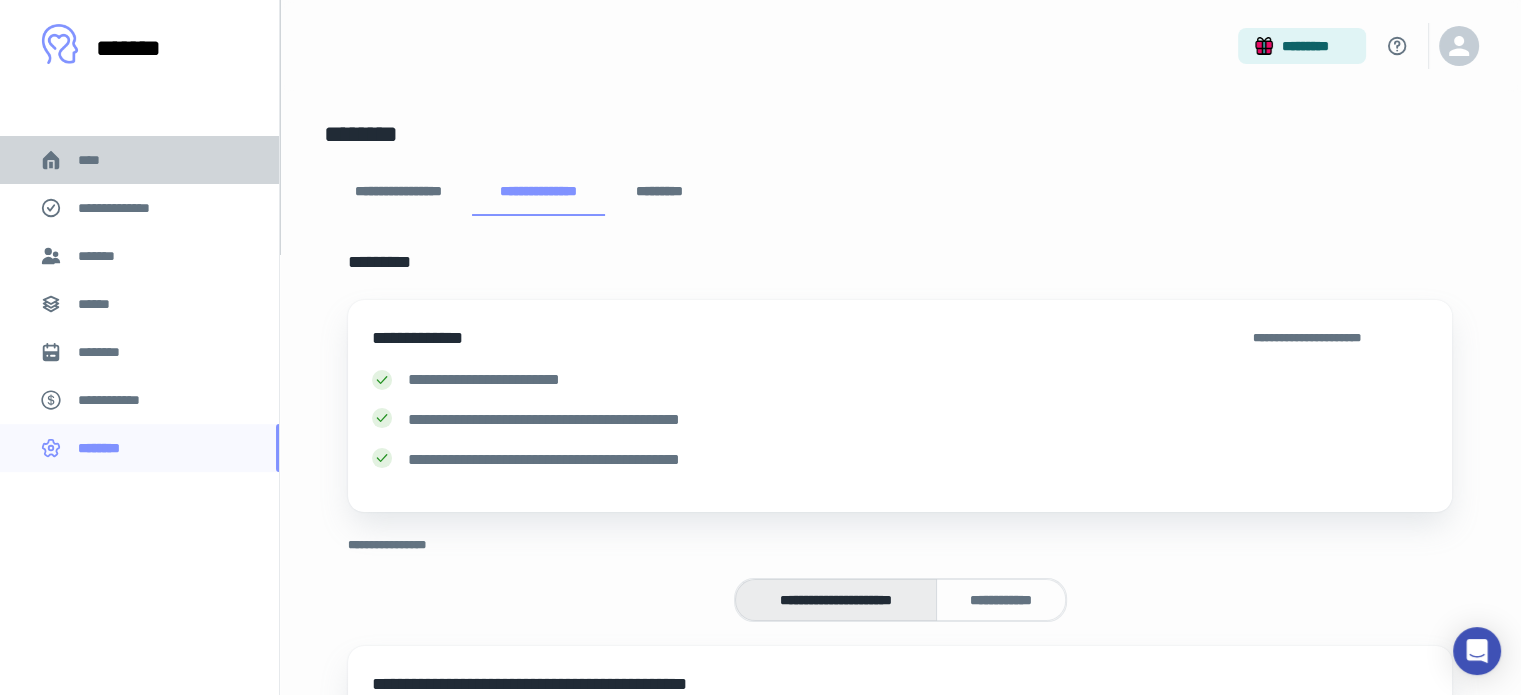 click on "****" at bounding box center [97, 160] 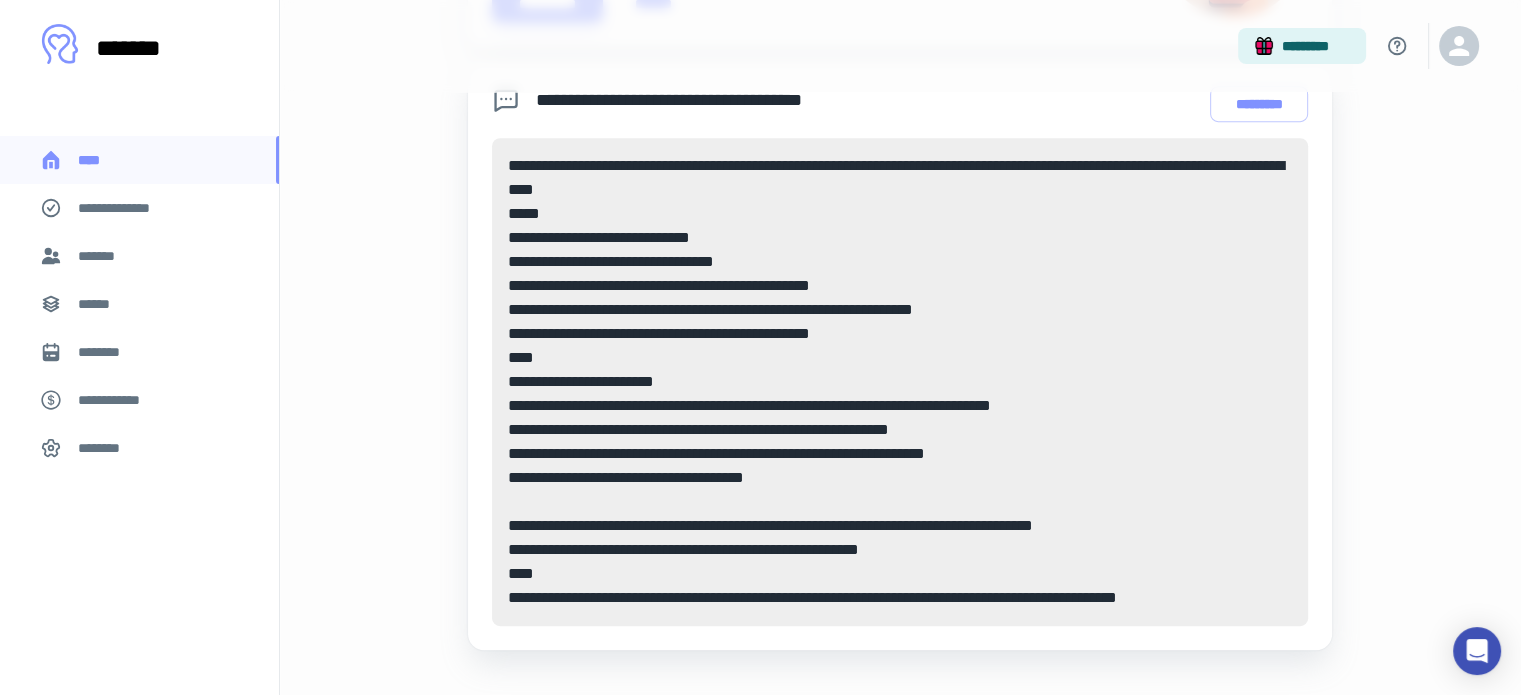 scroll, scrollTop: 987, scrollLeft: 0, axis: vertical 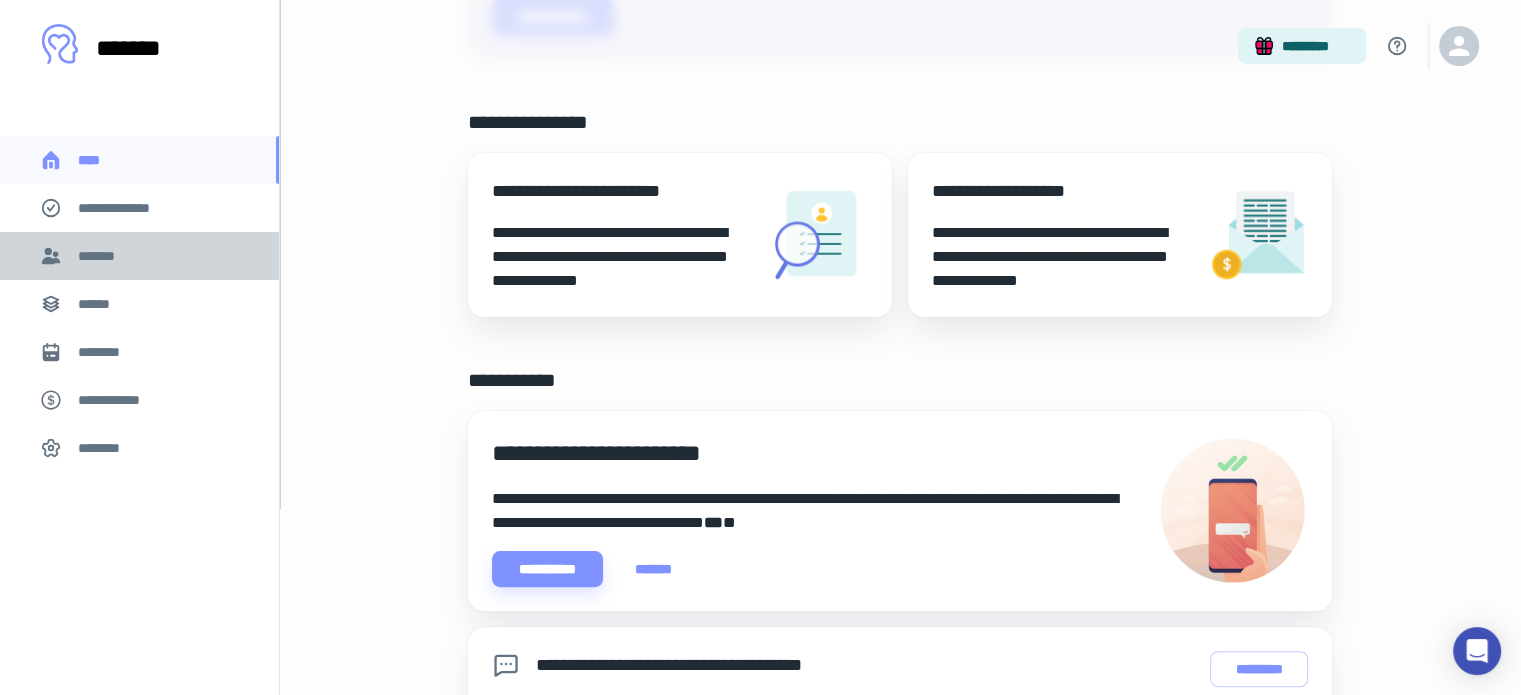click on "*******" at bounding box center (101, 256) 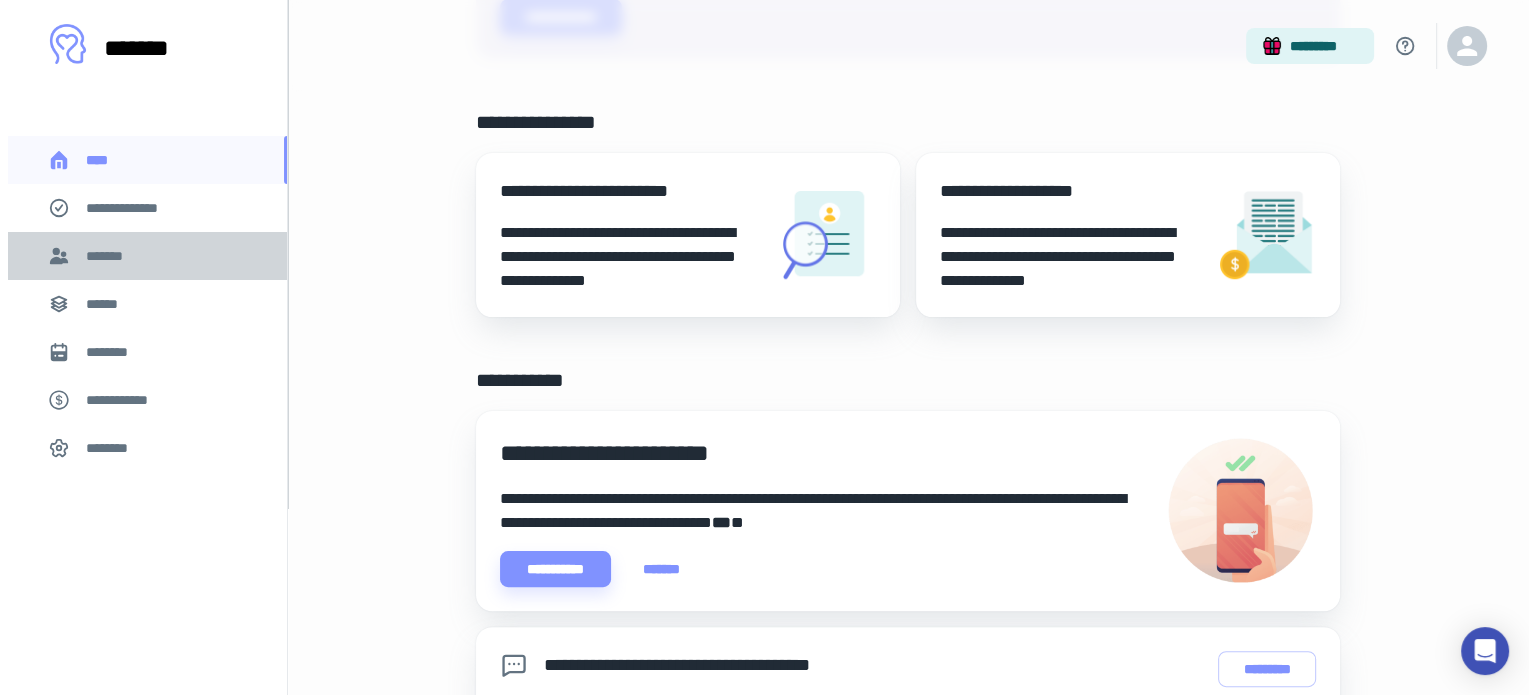 scroll, scrollTop: 0, scrollLeft: 0, axis: both 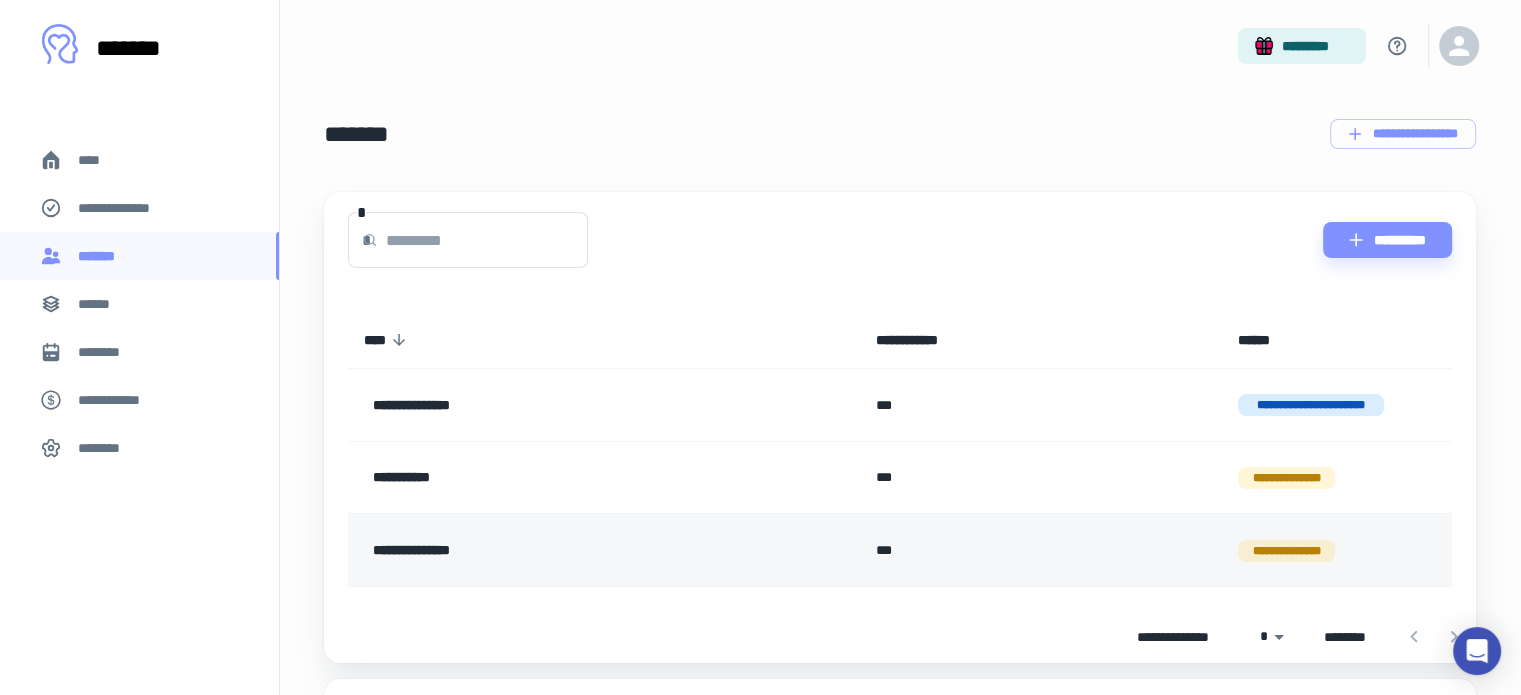 click on "**********" at bounding box center [1286, 551] 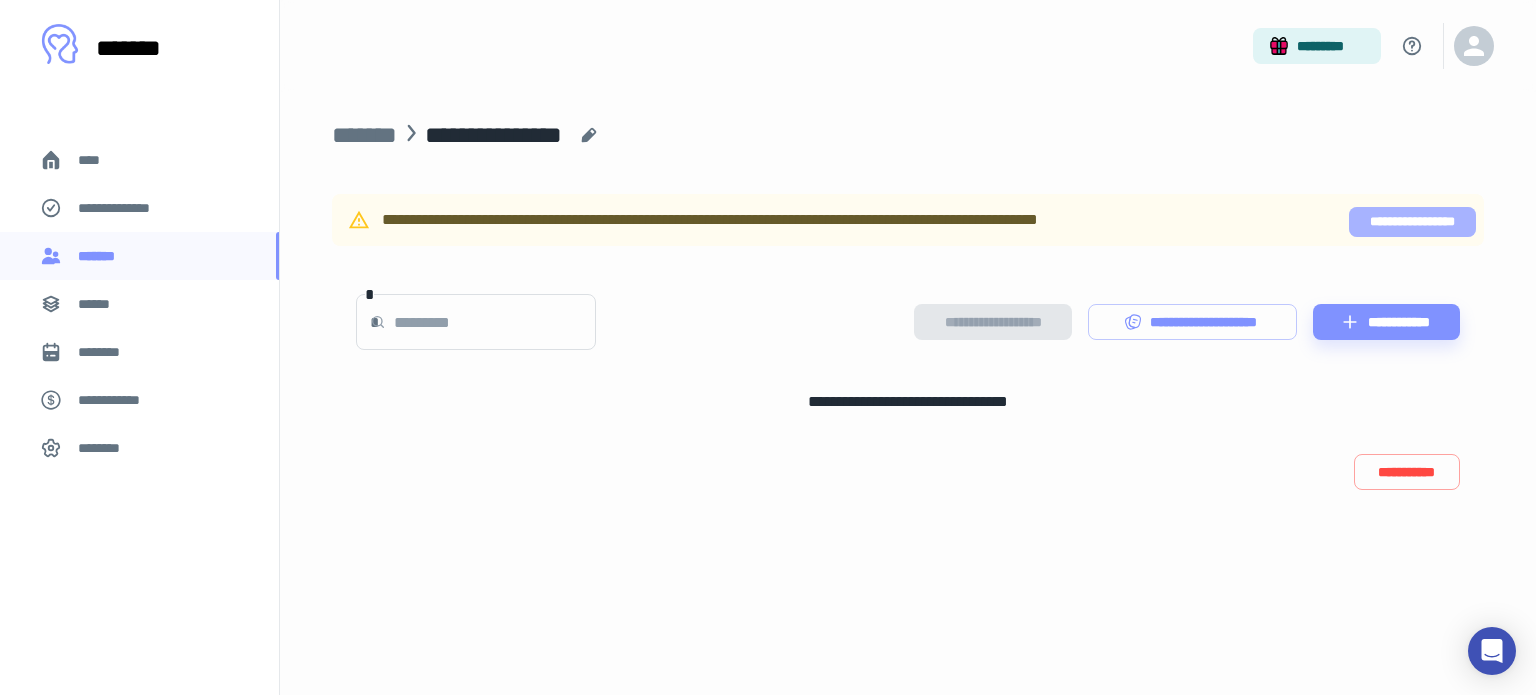 click on "**********" at bounding box center [1412, 222] 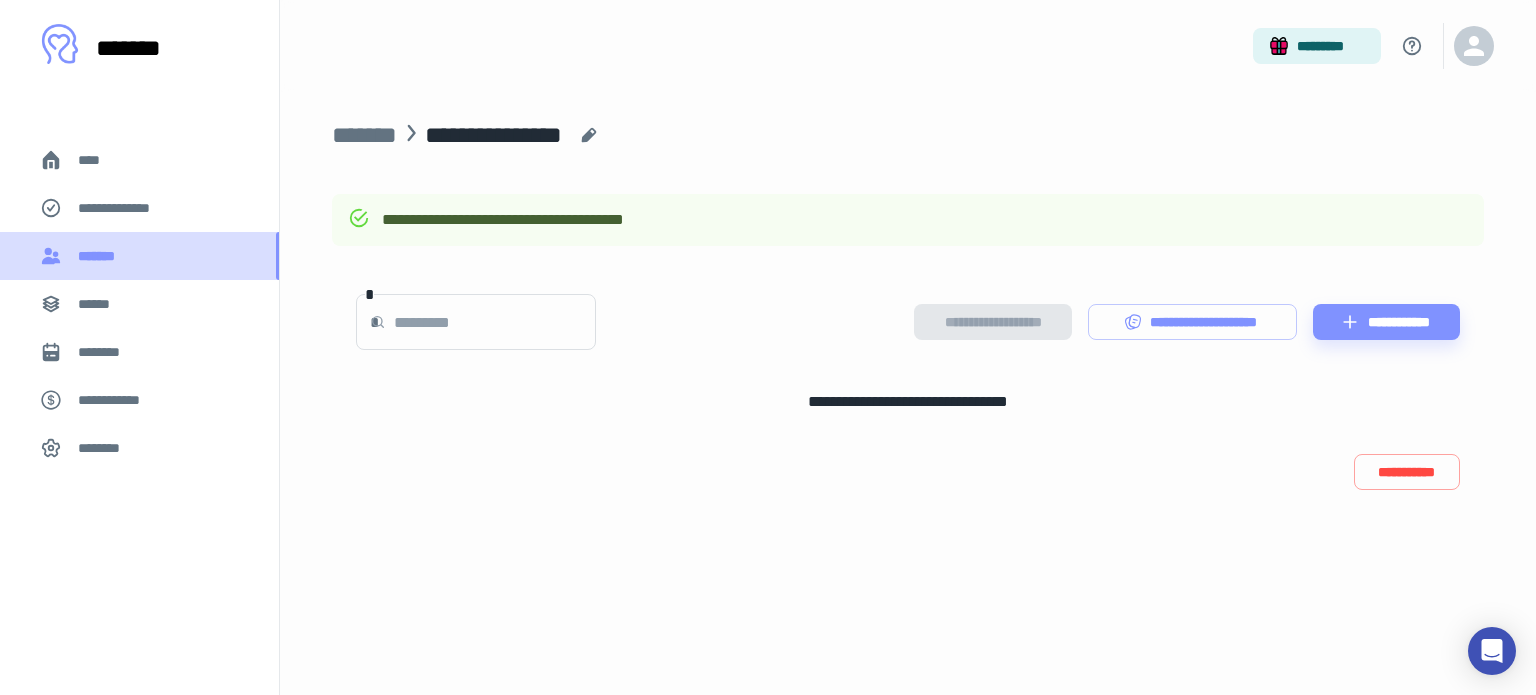 click on "*******" at bounding box center [101, 256] 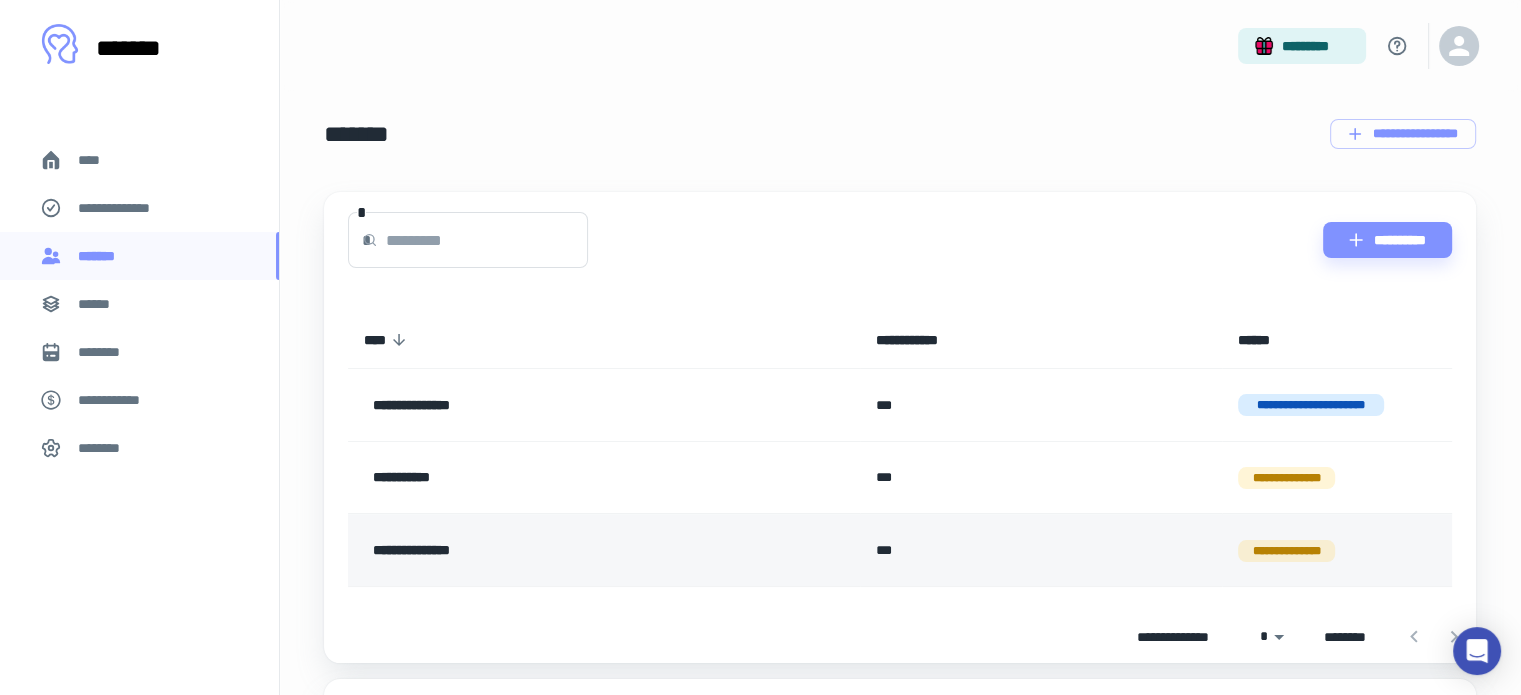 click on "**********" at bounding box center (545, 550) 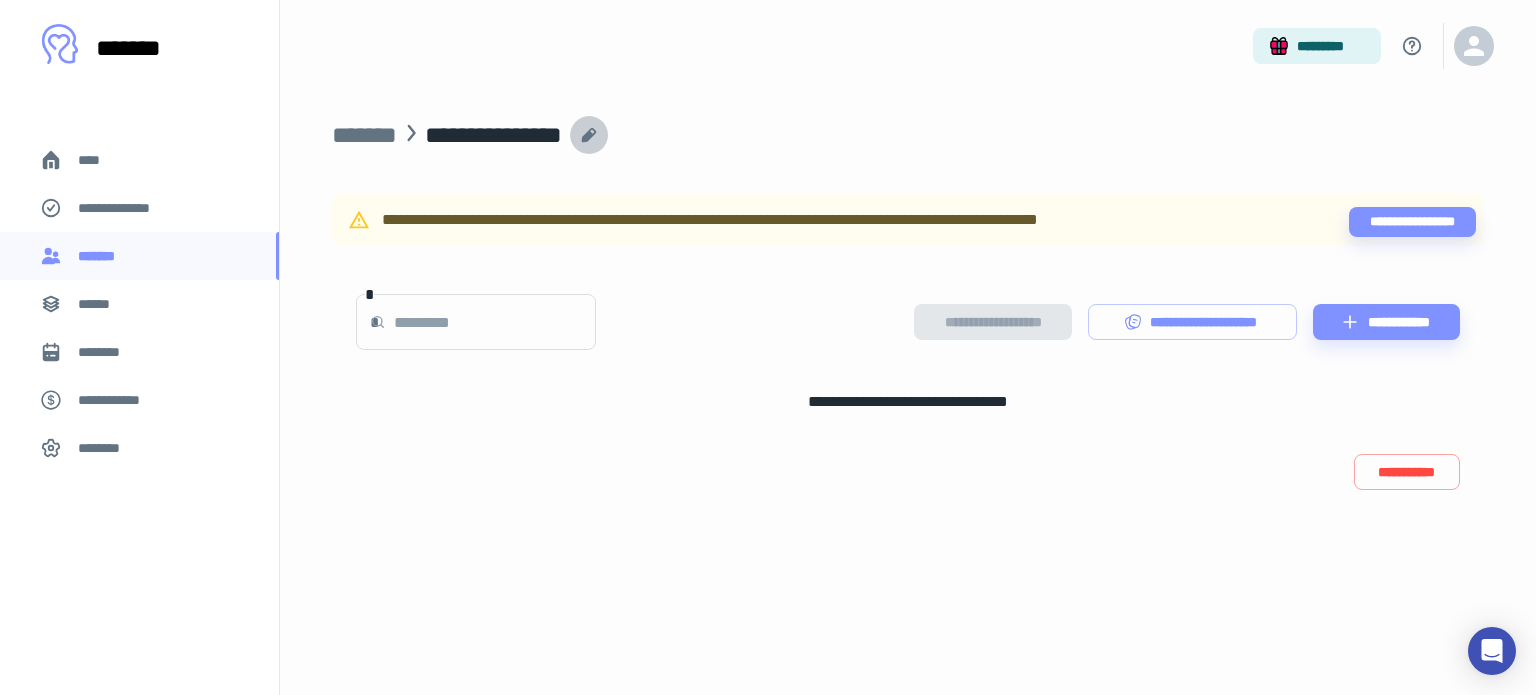 click 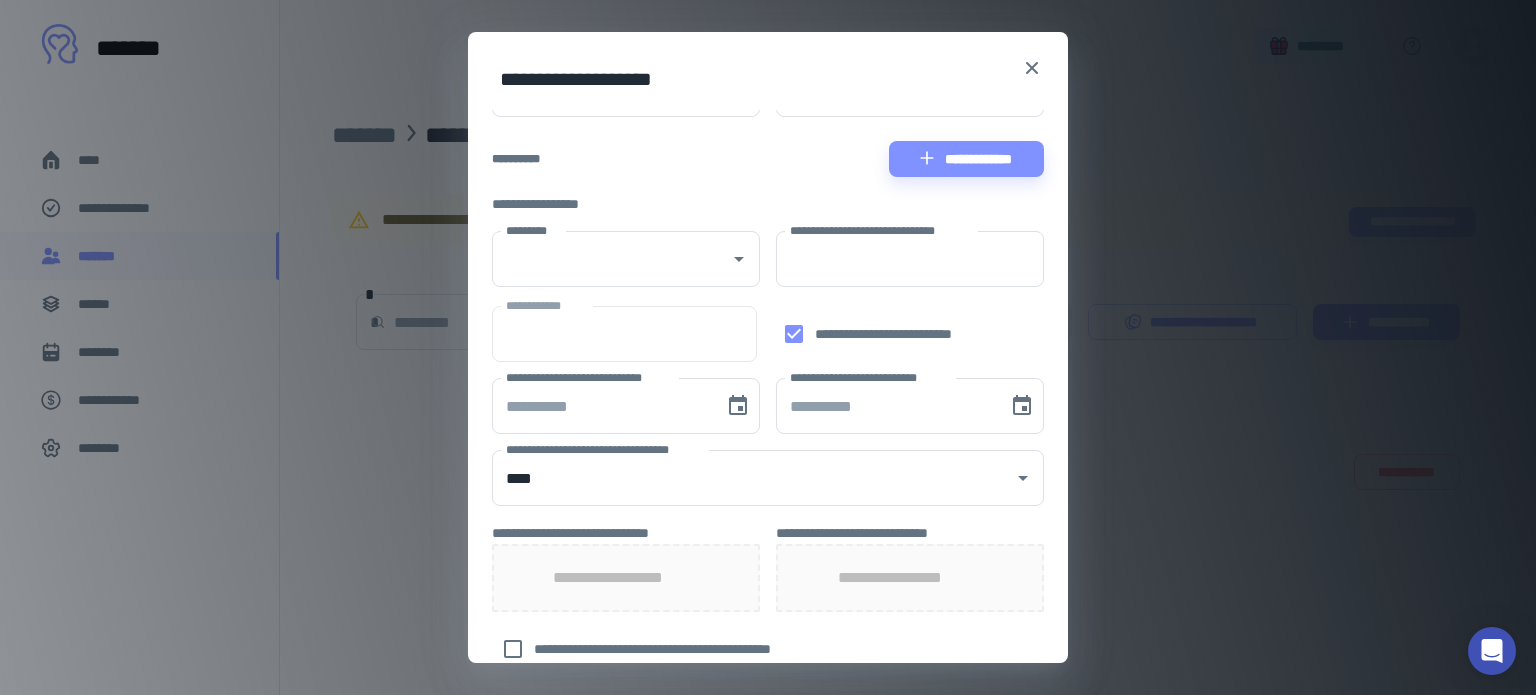 scroll, scrollTop: 236, scrollLeft: 0, axis: vertical 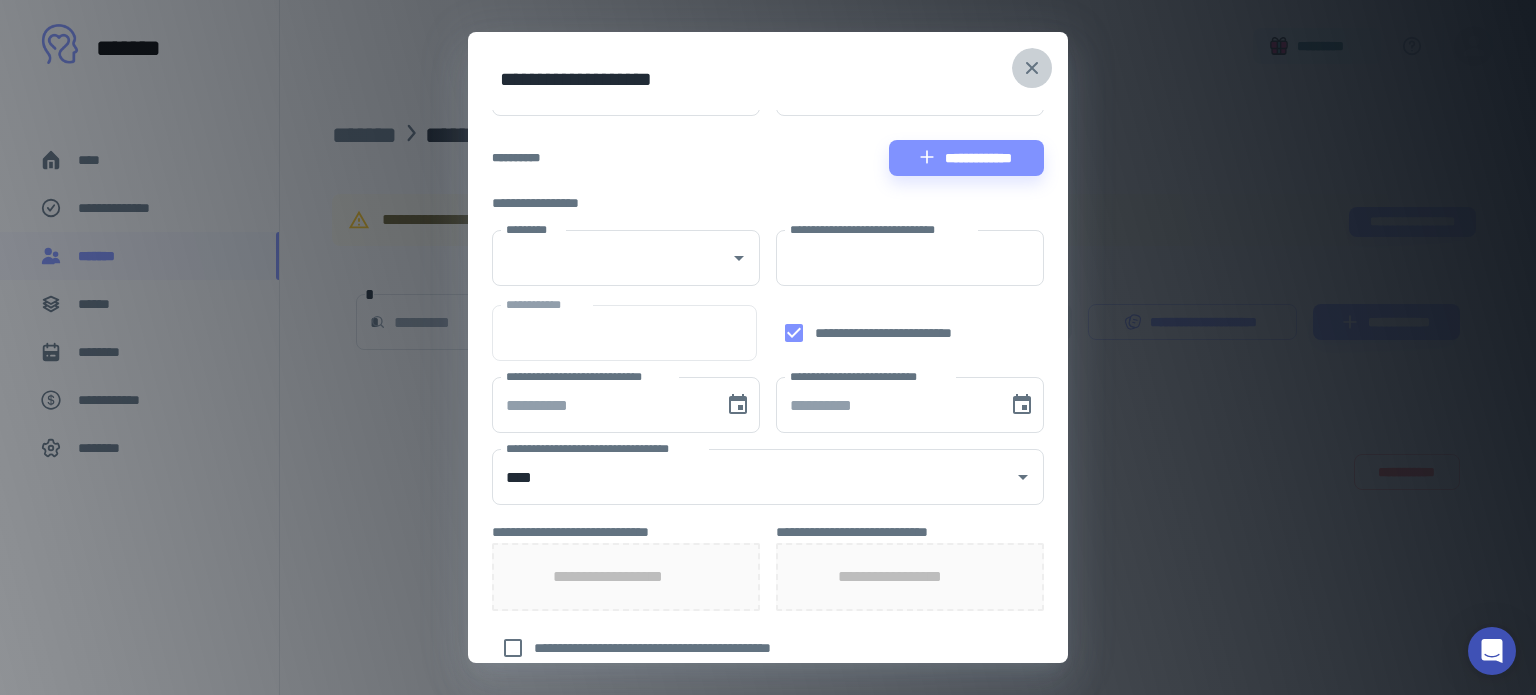 click 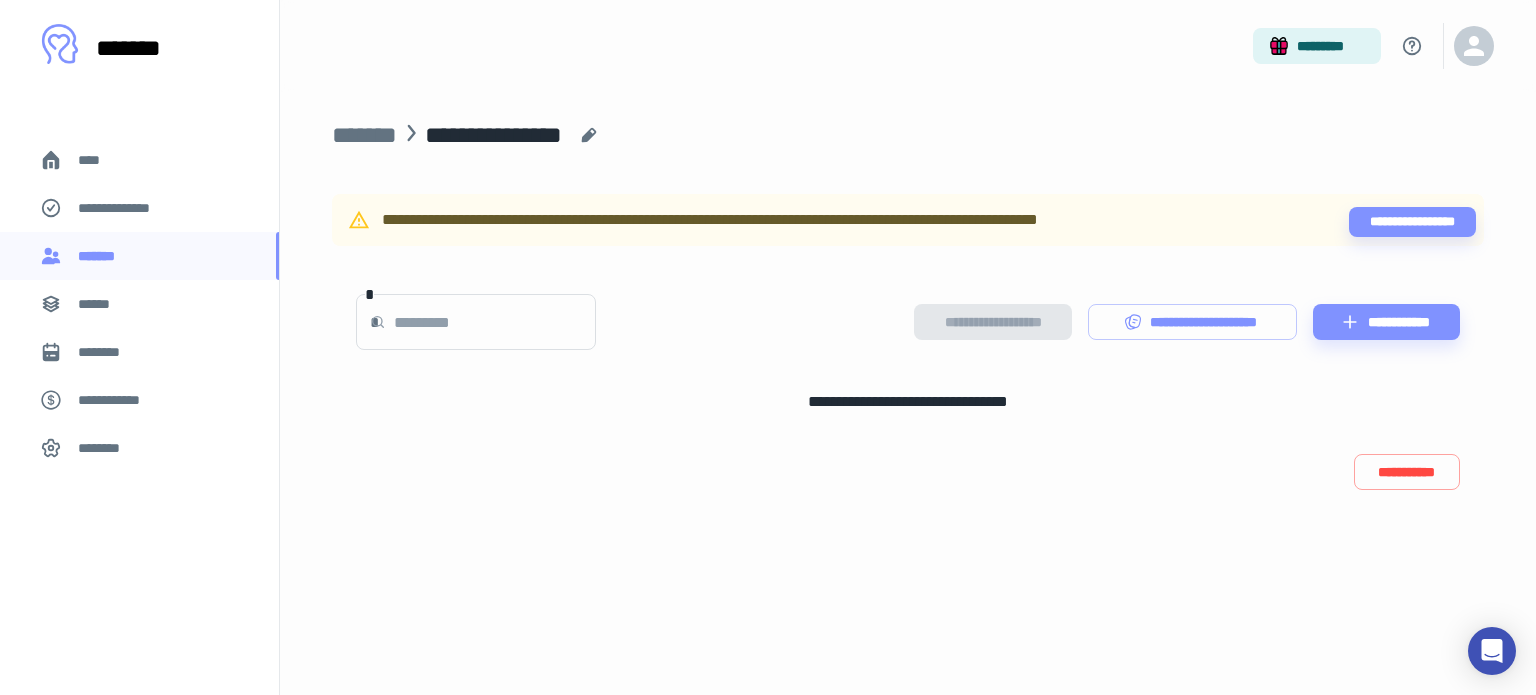 click on "[FIRST] [LAST] [ADDRESS] [CITY] [STATE]" at bounding box center [800, 220] 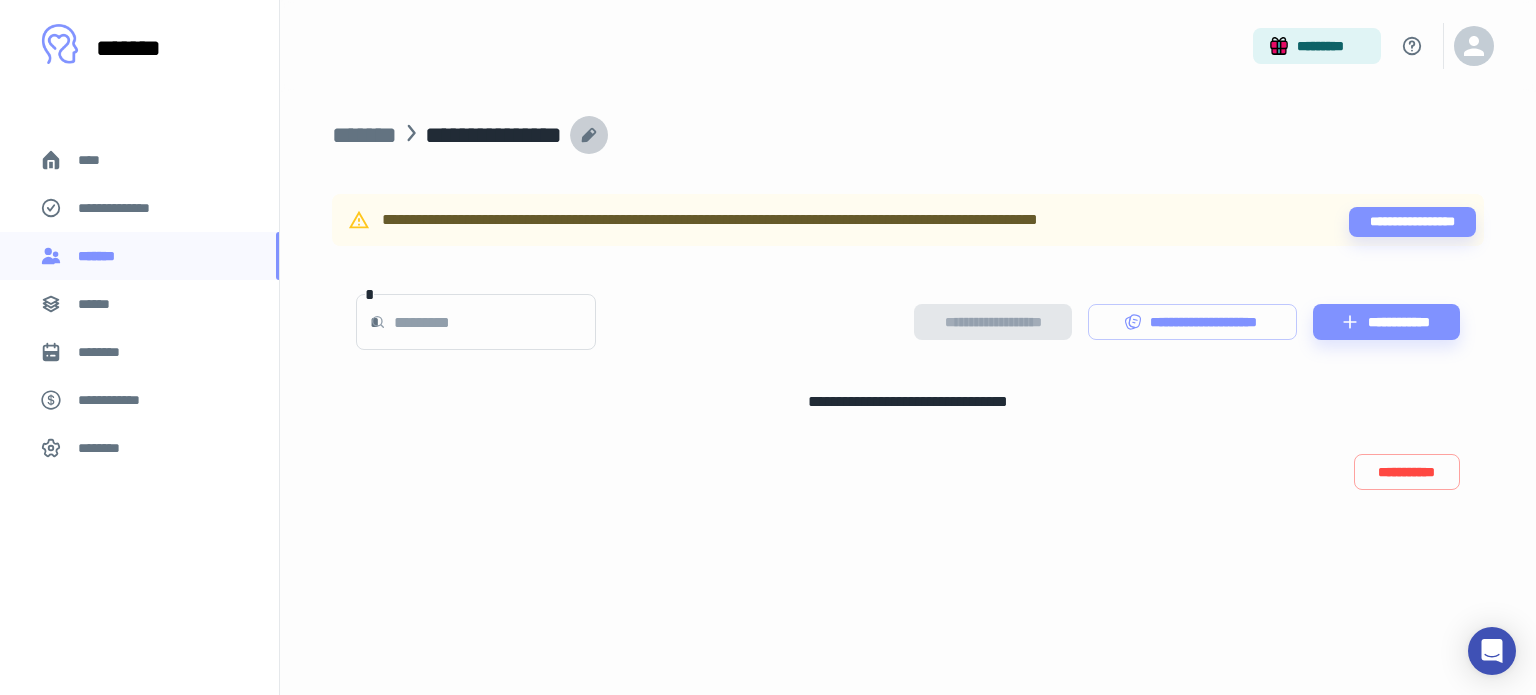 click 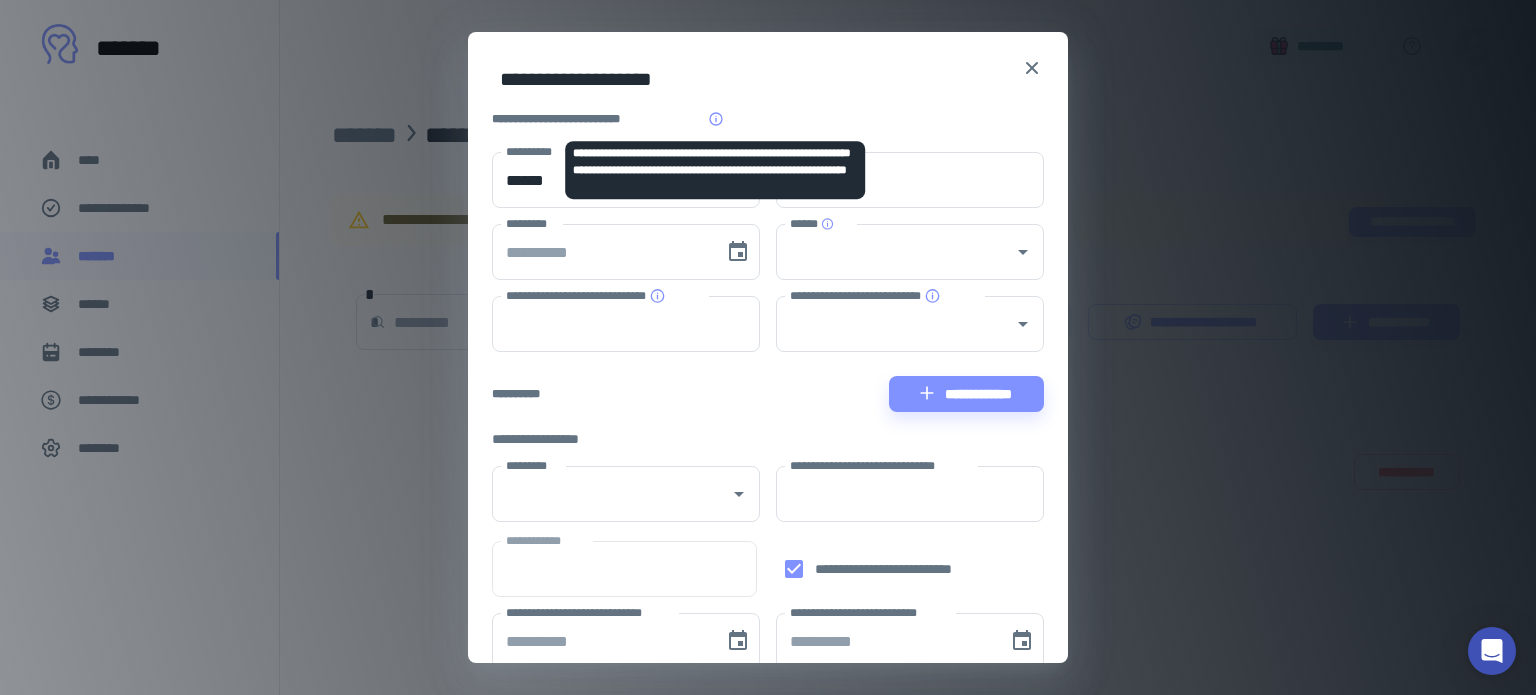 click 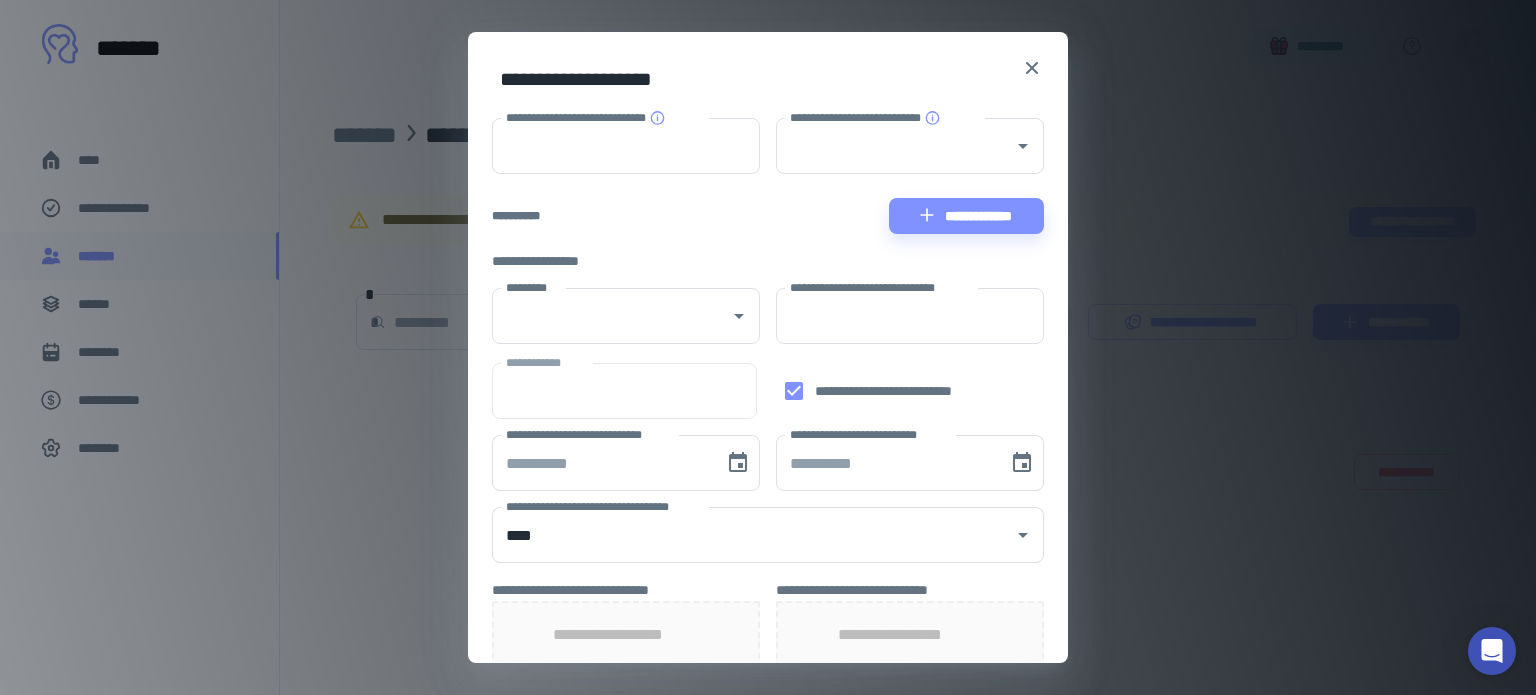 scroll, scrollTop: 0, scrollLeft: 0, axis: both 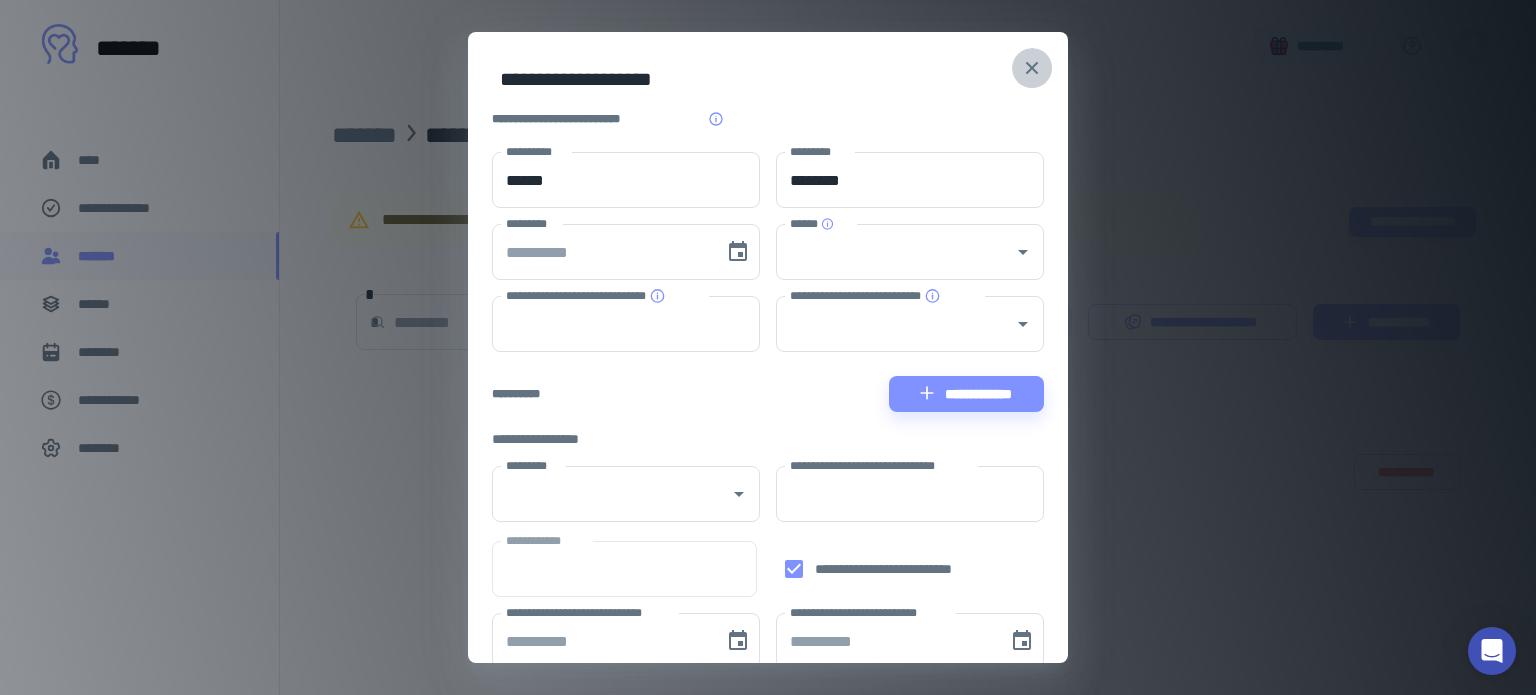 click 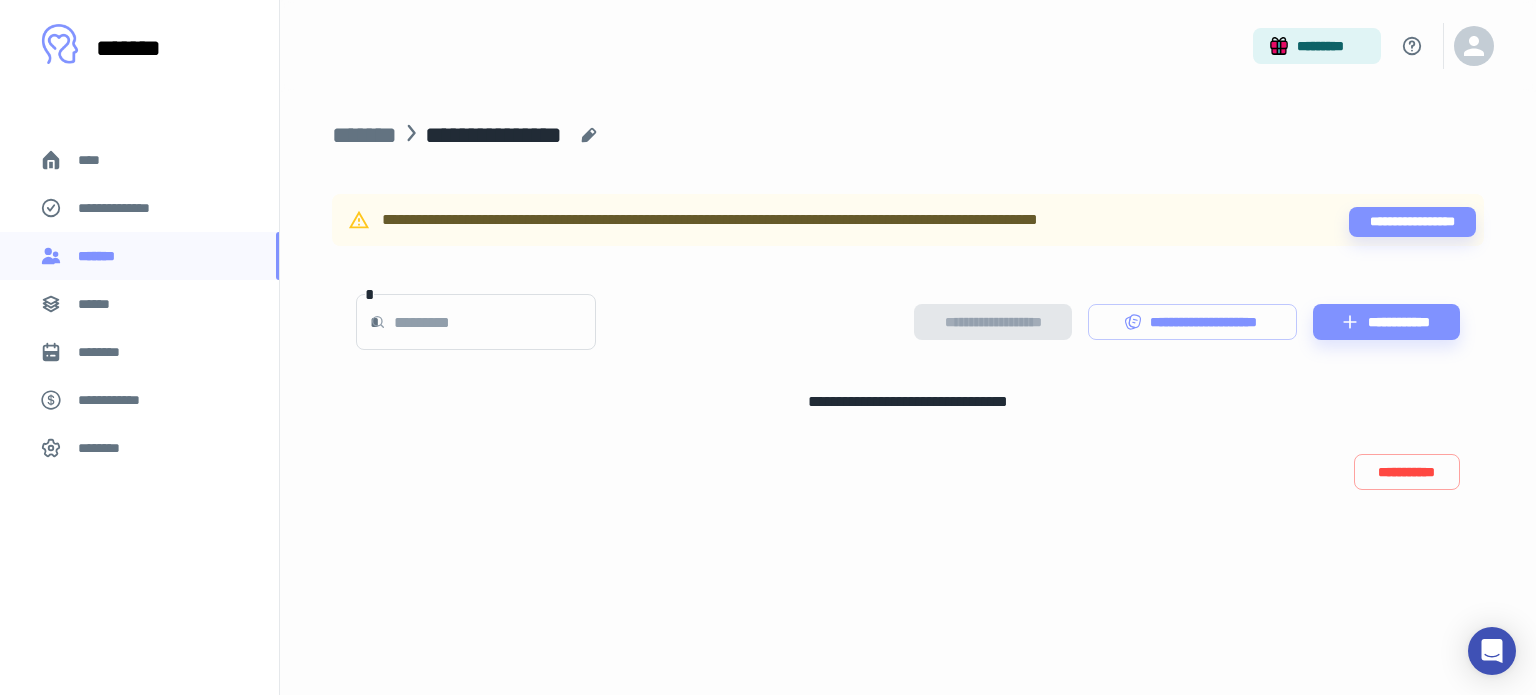 click 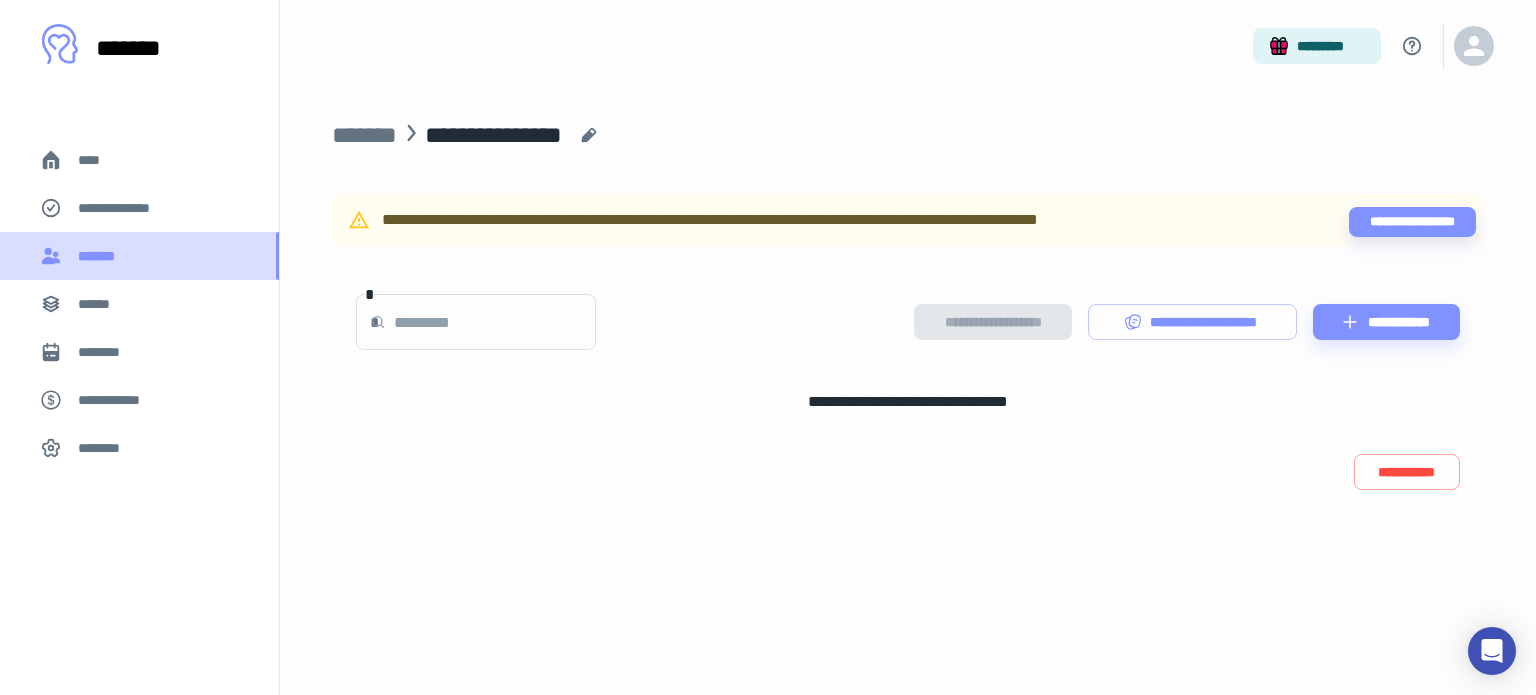 click on "*******" at bounding box center (101, 256) 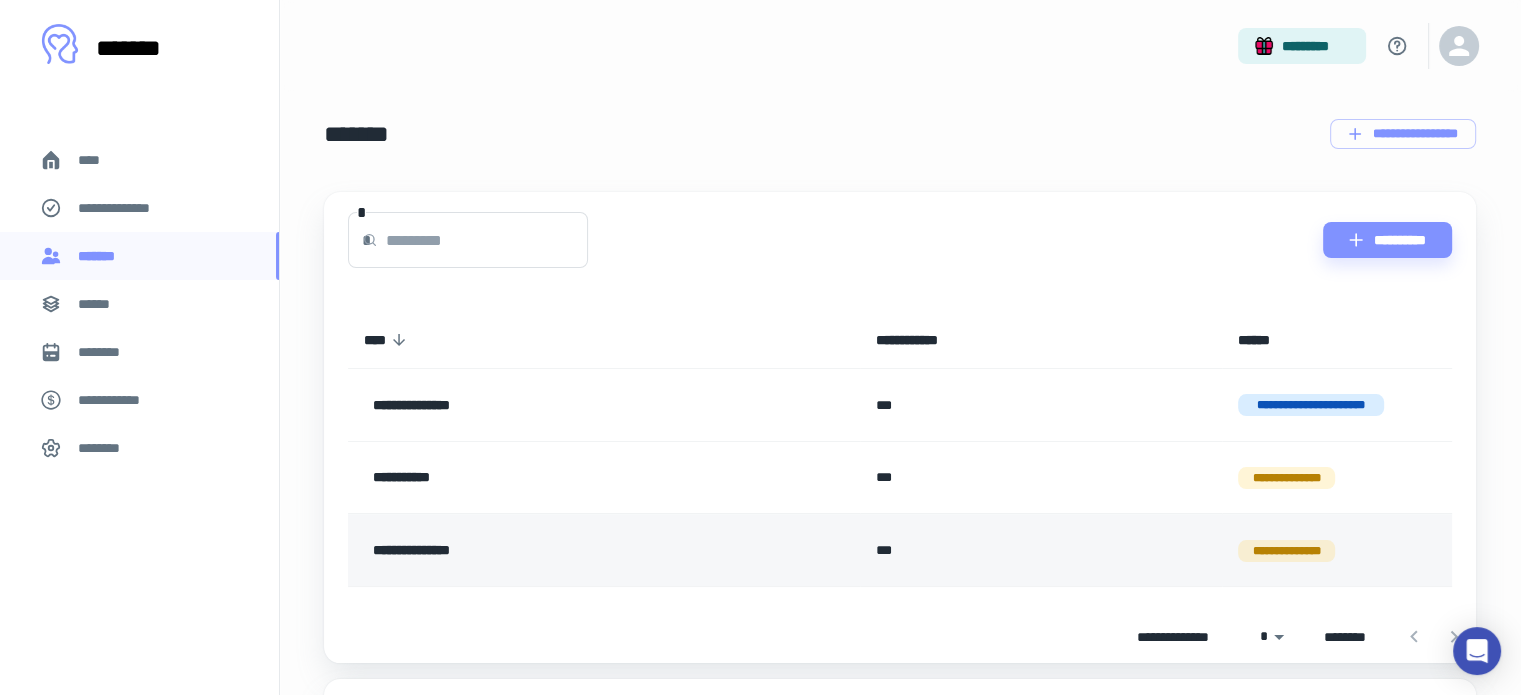 click on "**********" at bounding box center [1337, 550] 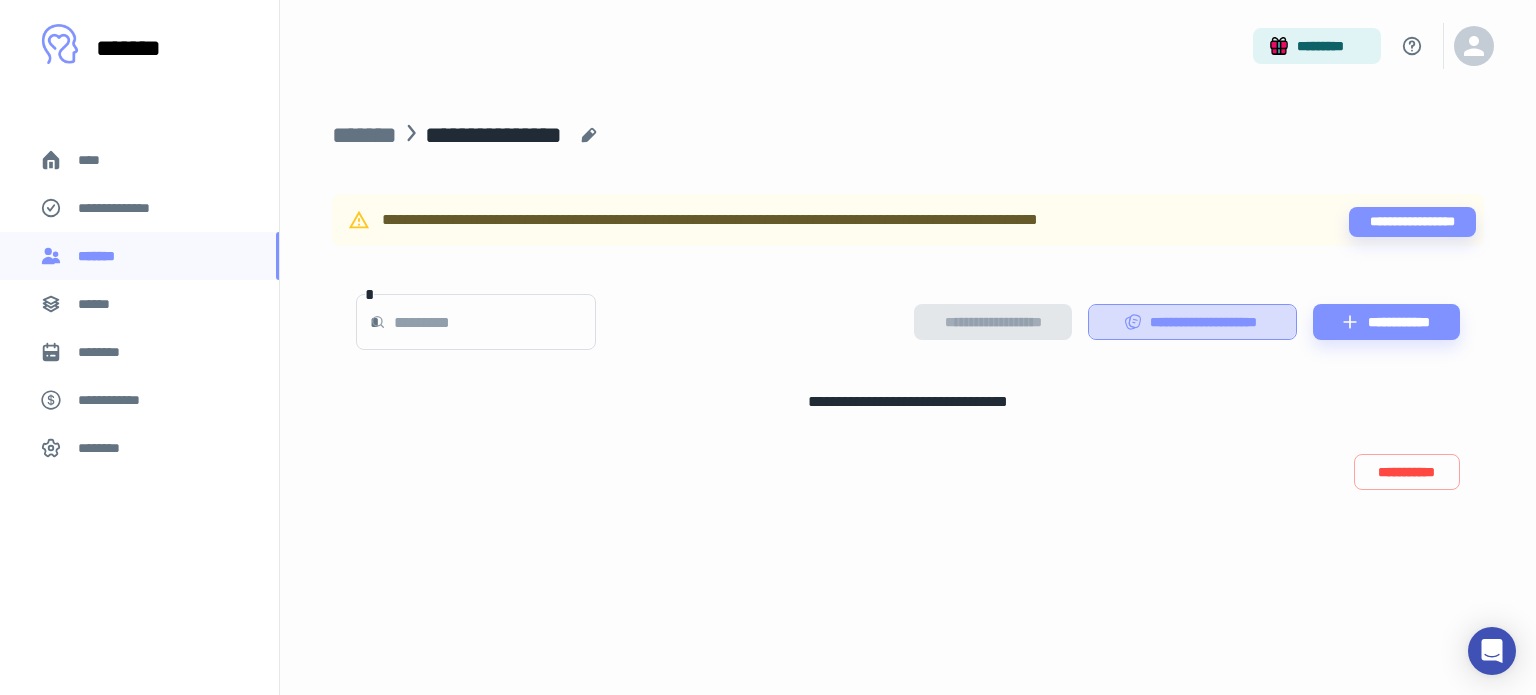 click on "**********" at bounding box center (1193, 322) 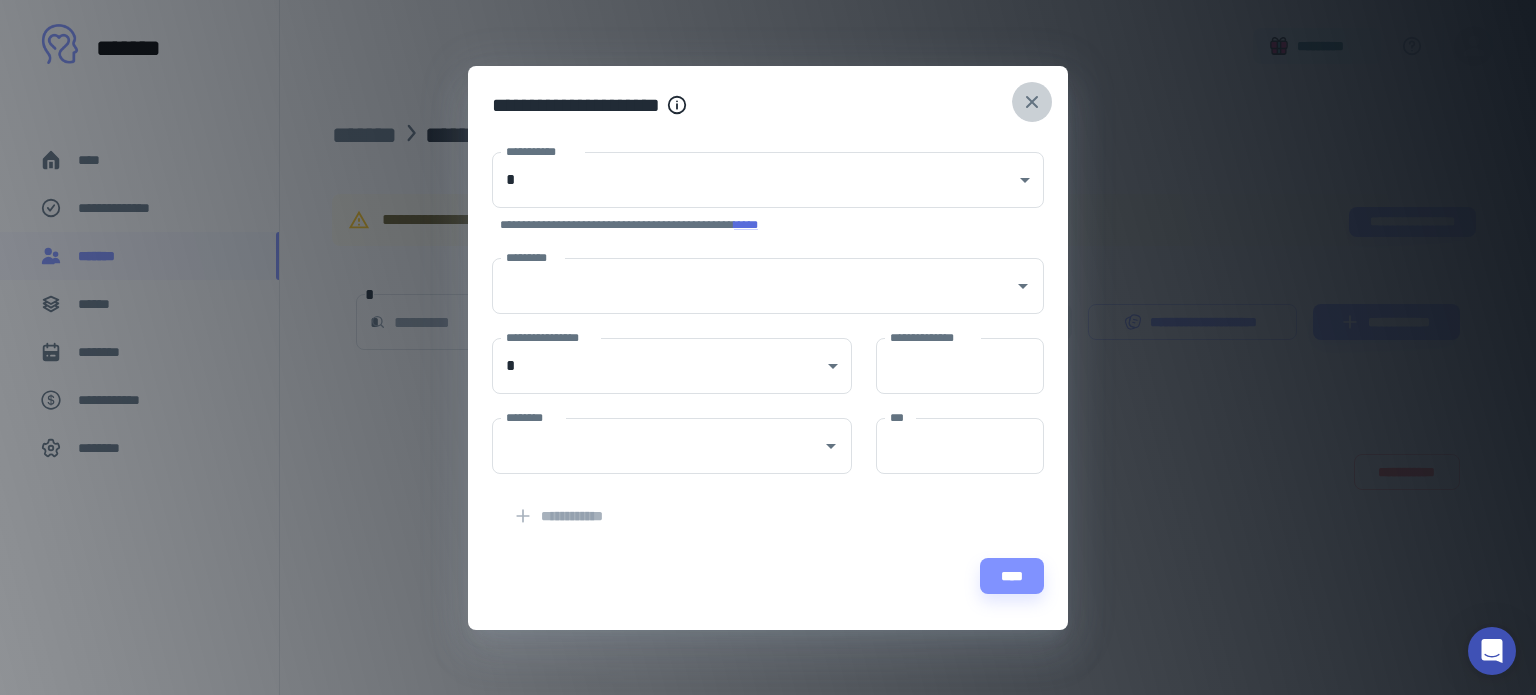 click 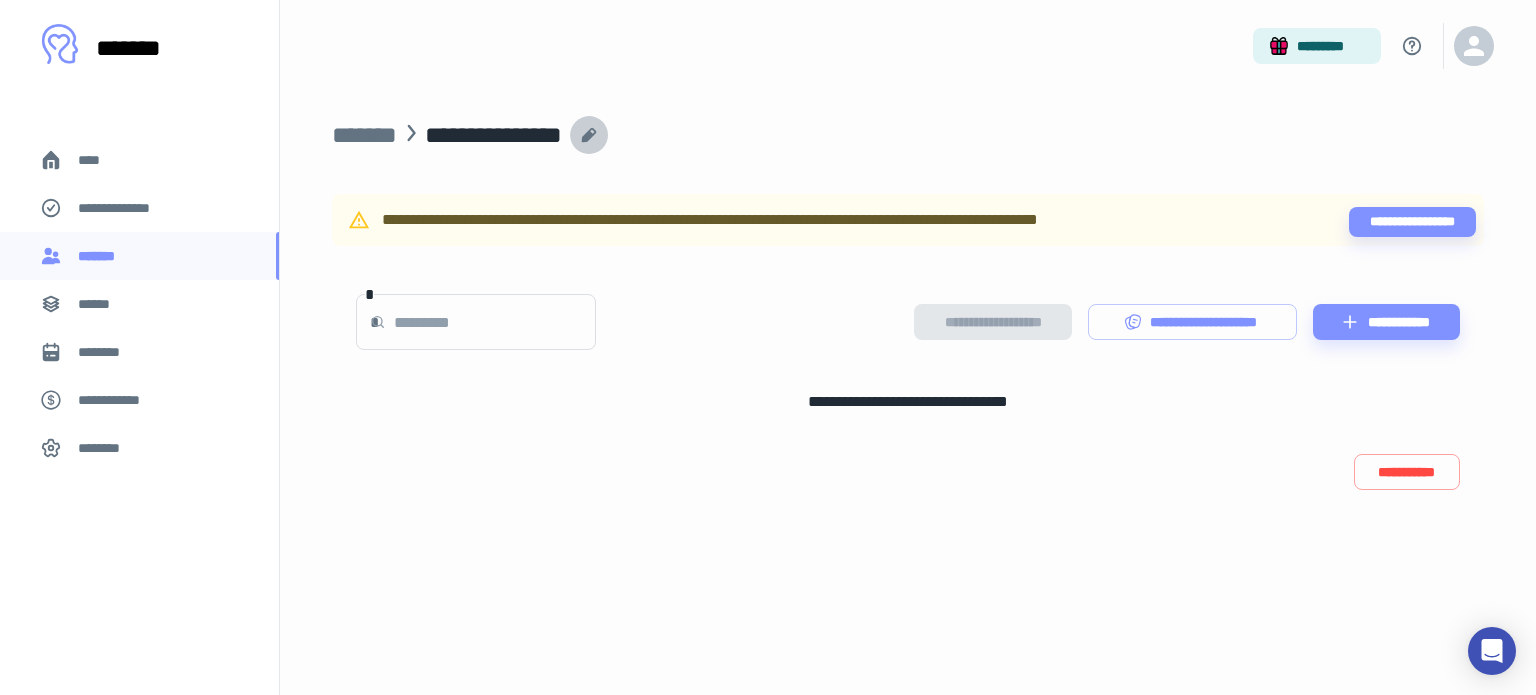 click 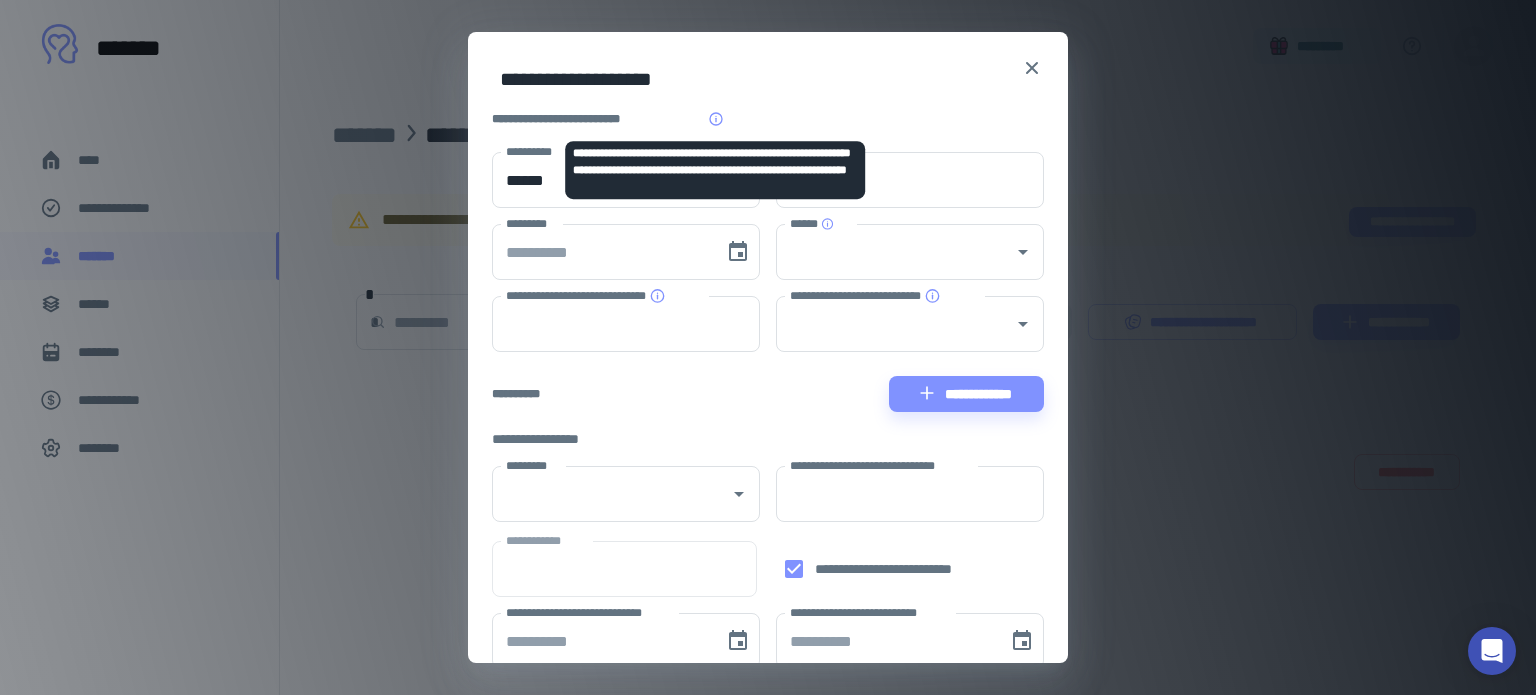 click 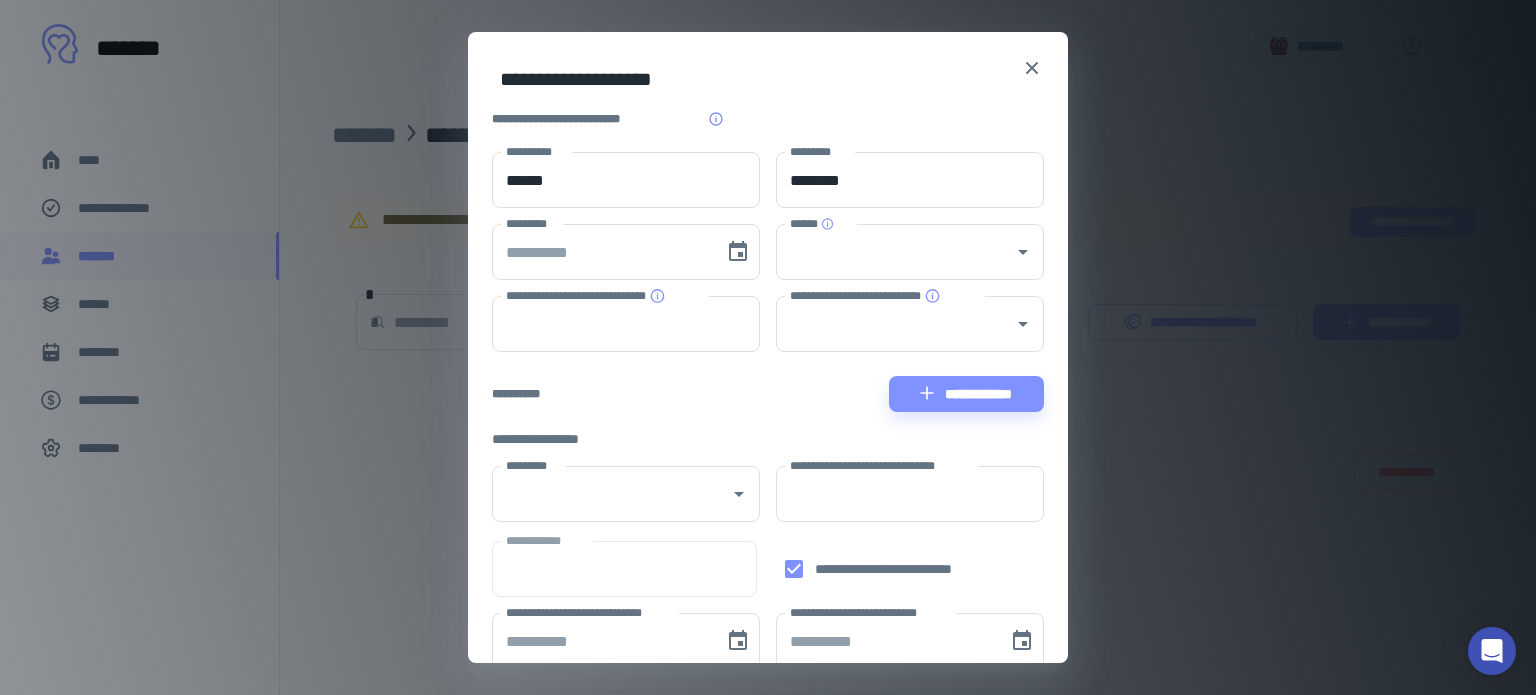 click on "**********" at bounding box center [768, 71] 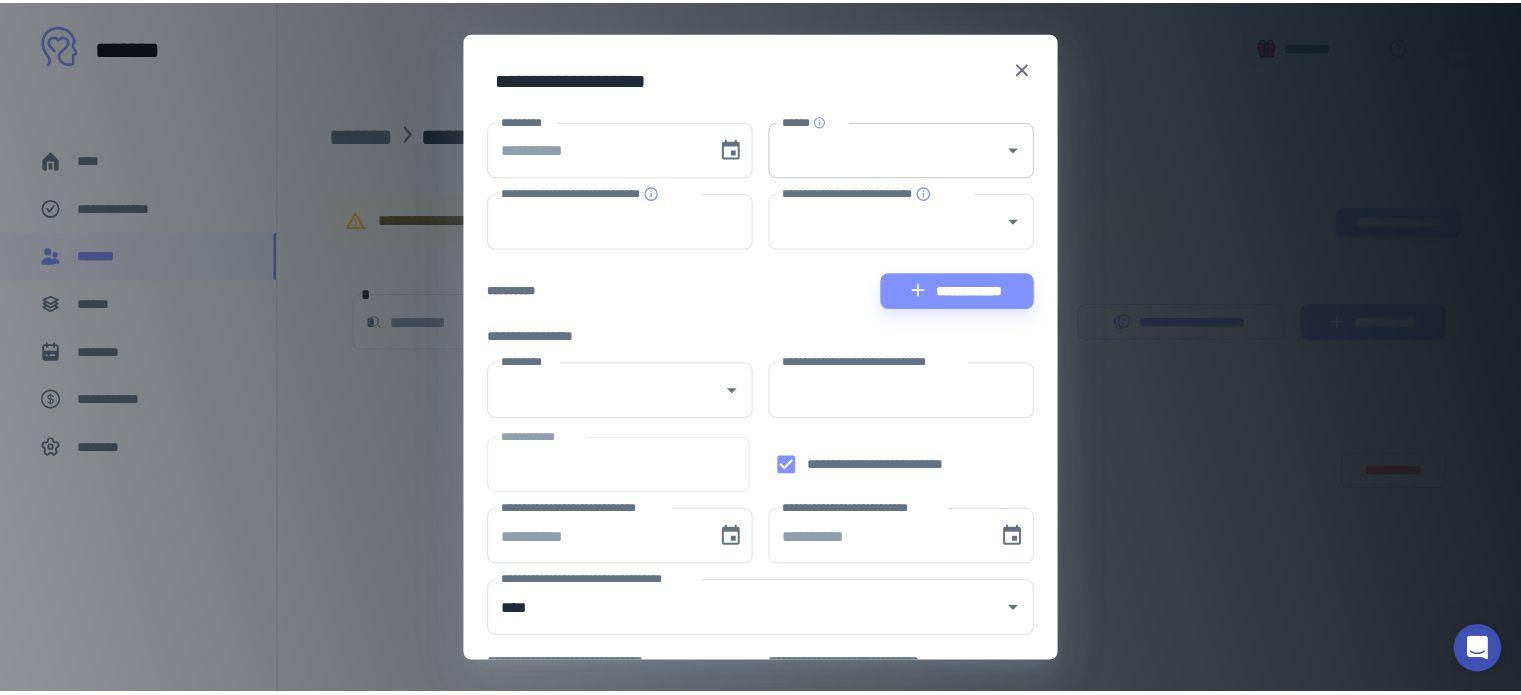 scroll, scrollTop: 102, scrollLeft: 0, axis: vertical 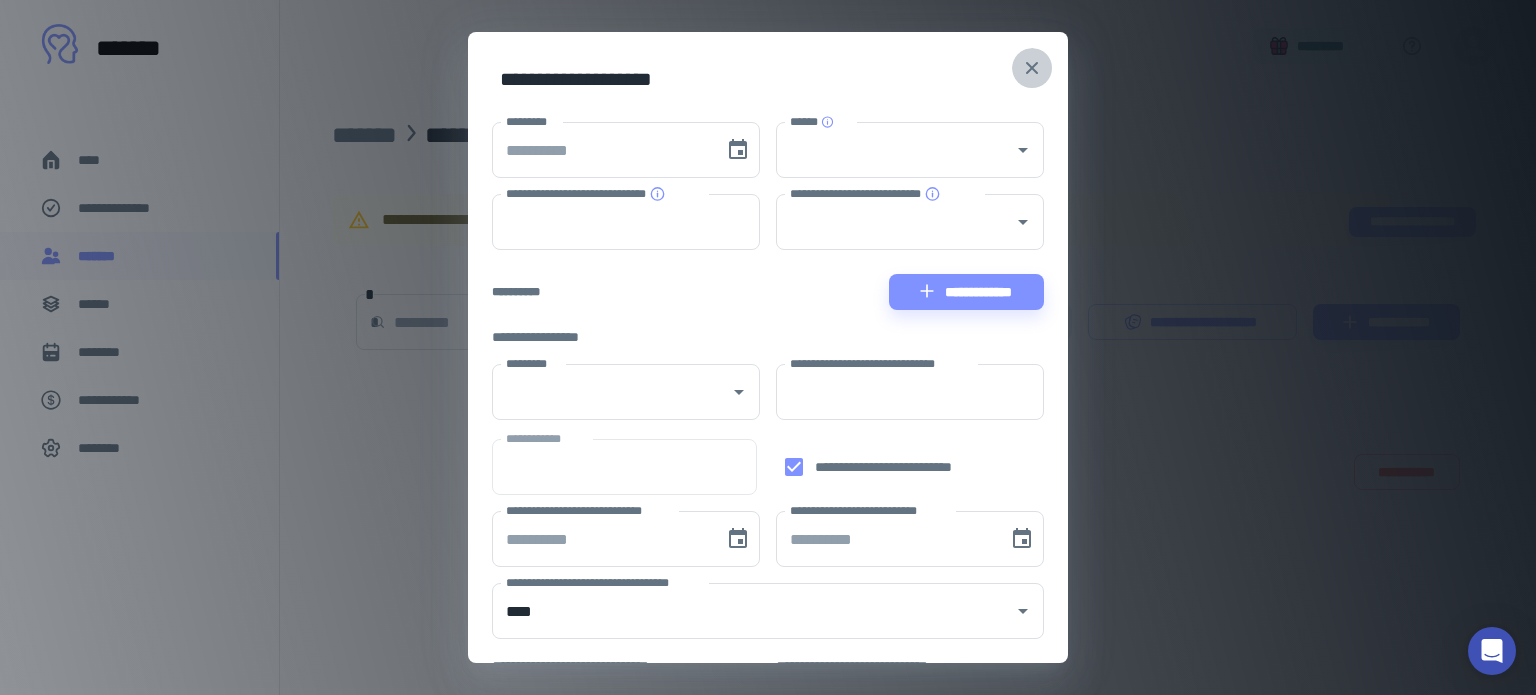 click at bounding box center (1032, 68) 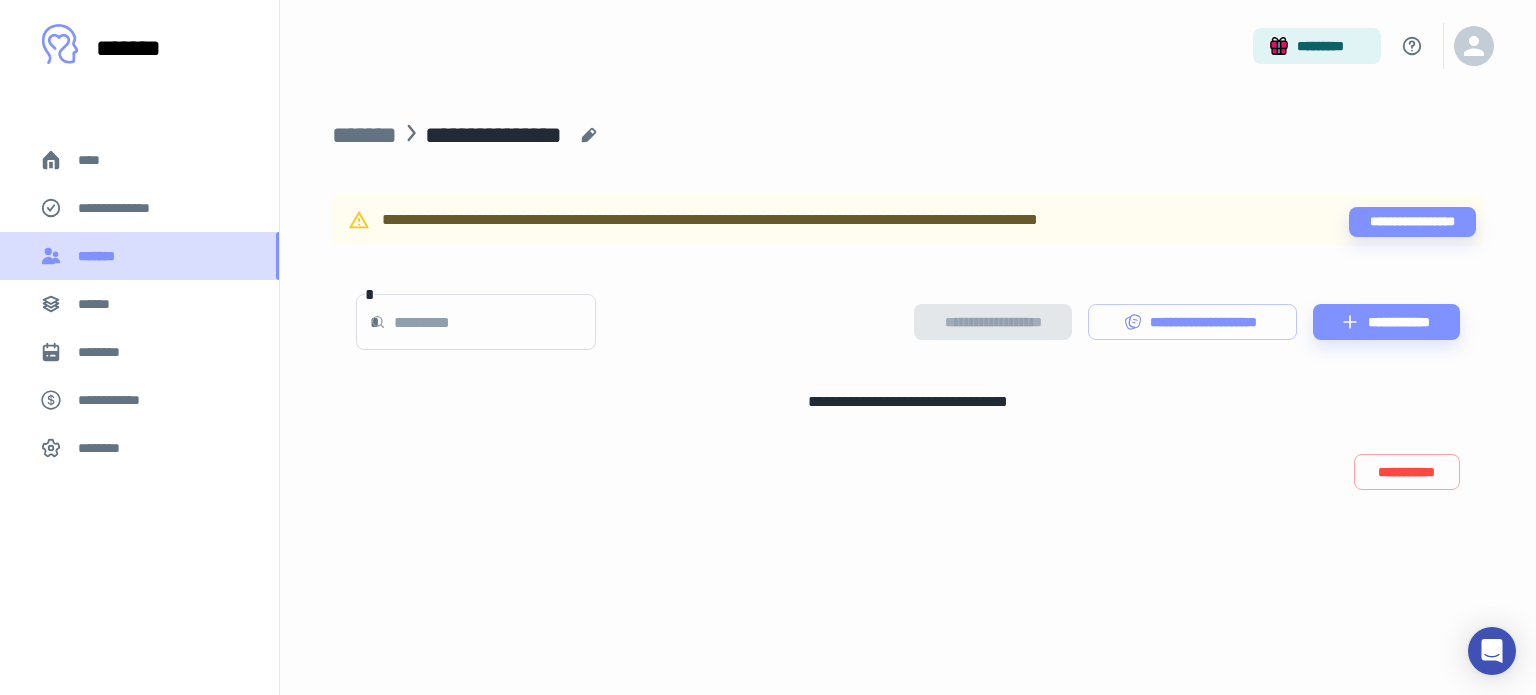 click on "*******" at bounding box center [101, 256] 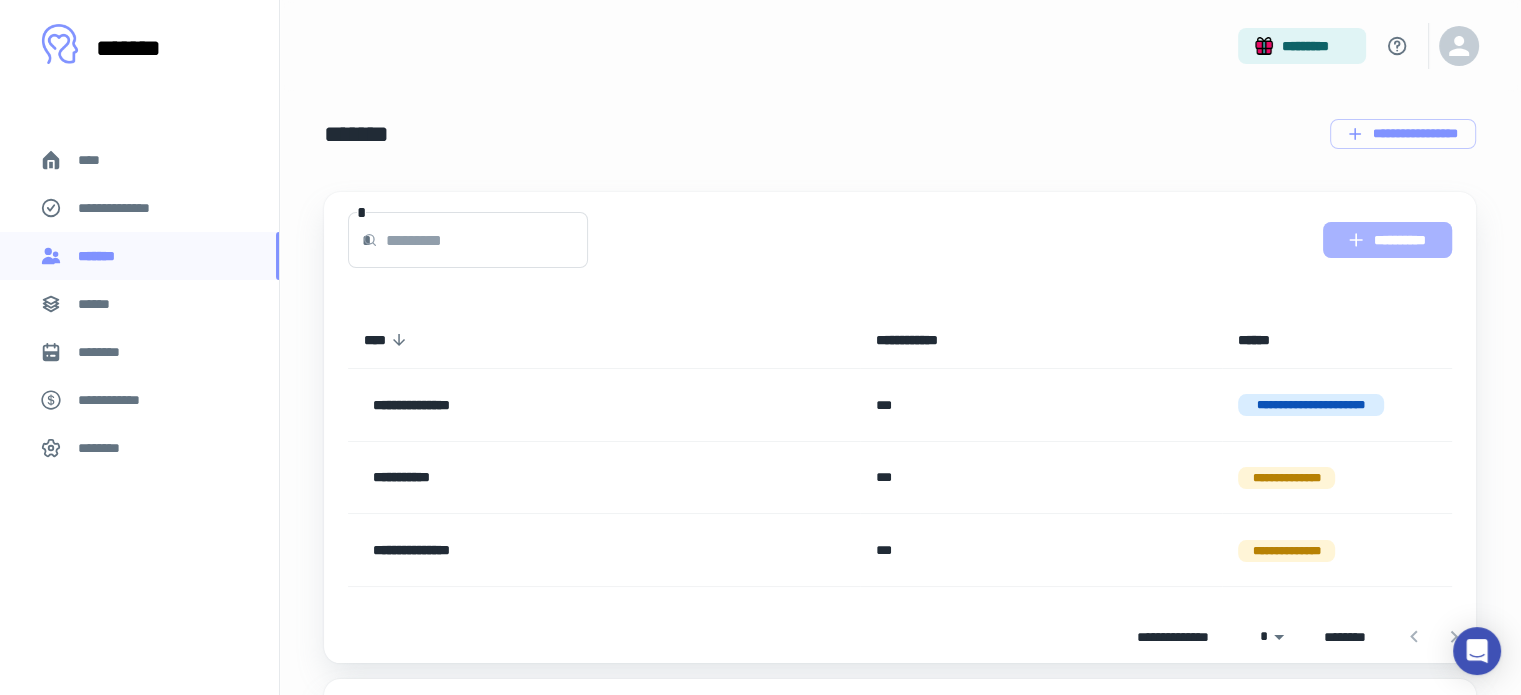 click on "**********" at bounding box center (1387, 240) 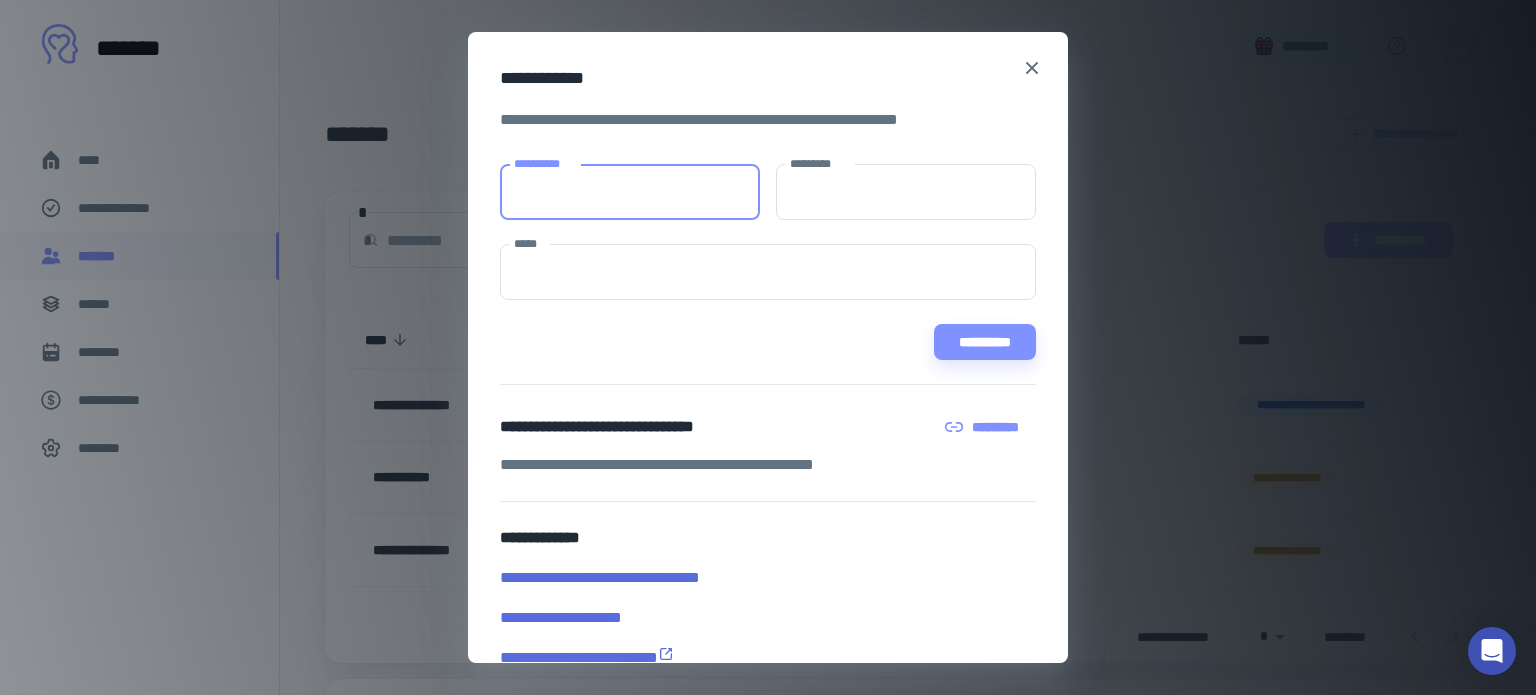 click on "**********" at bounding box center (630, 192) 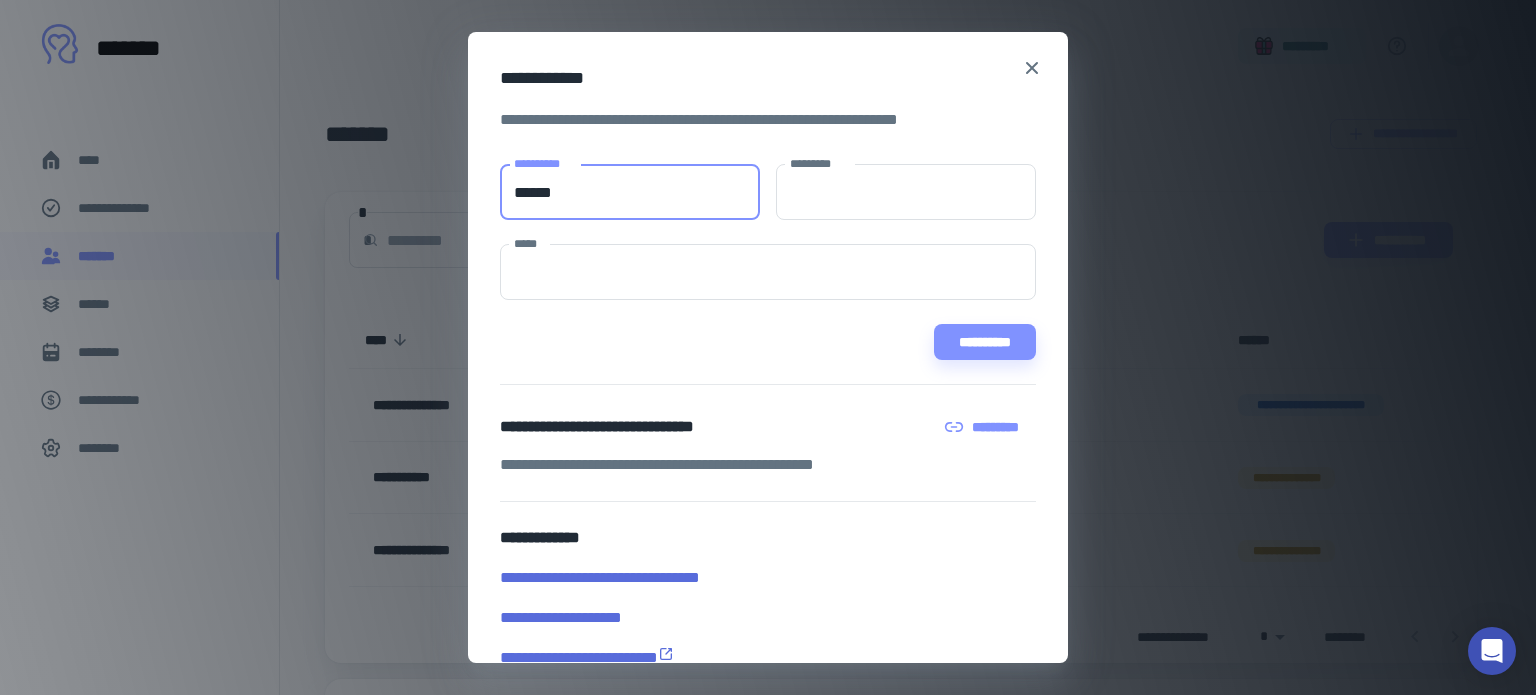 type on "******" 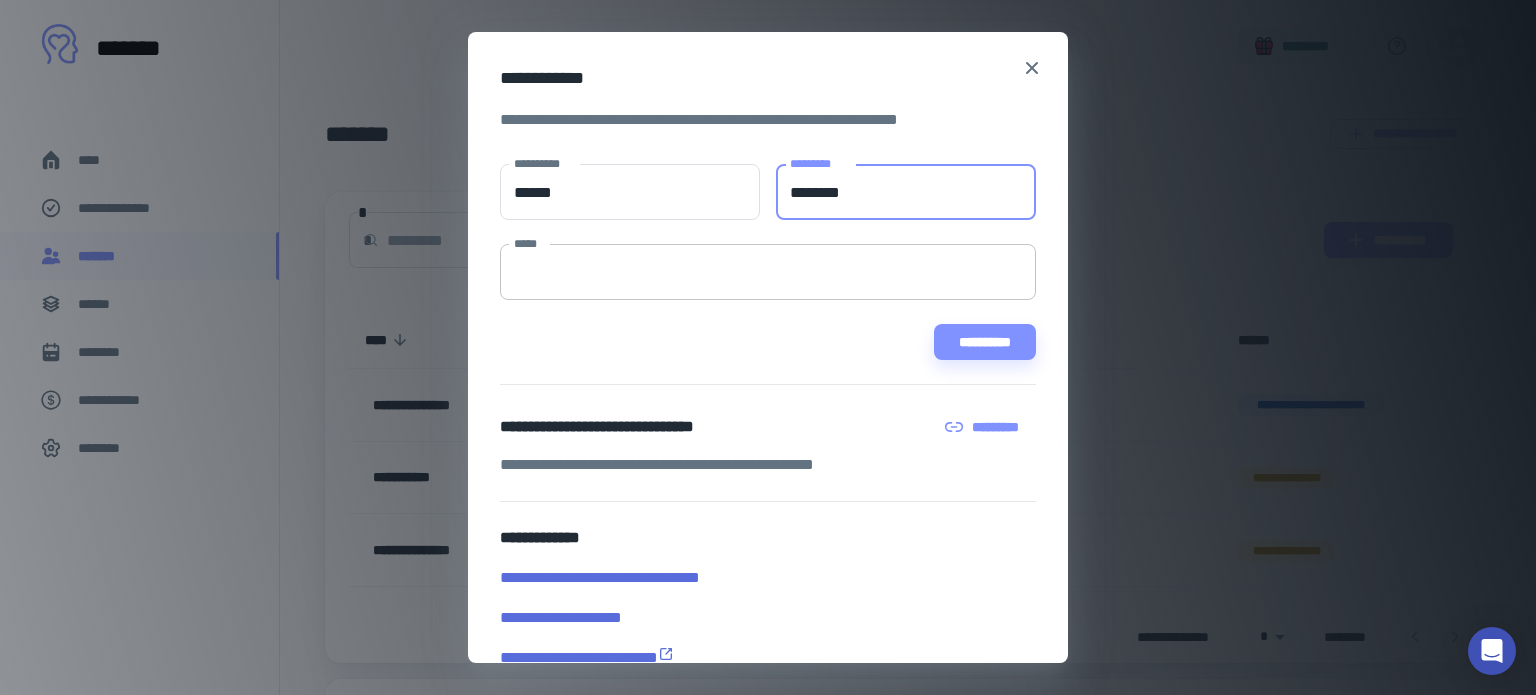 type on "********" 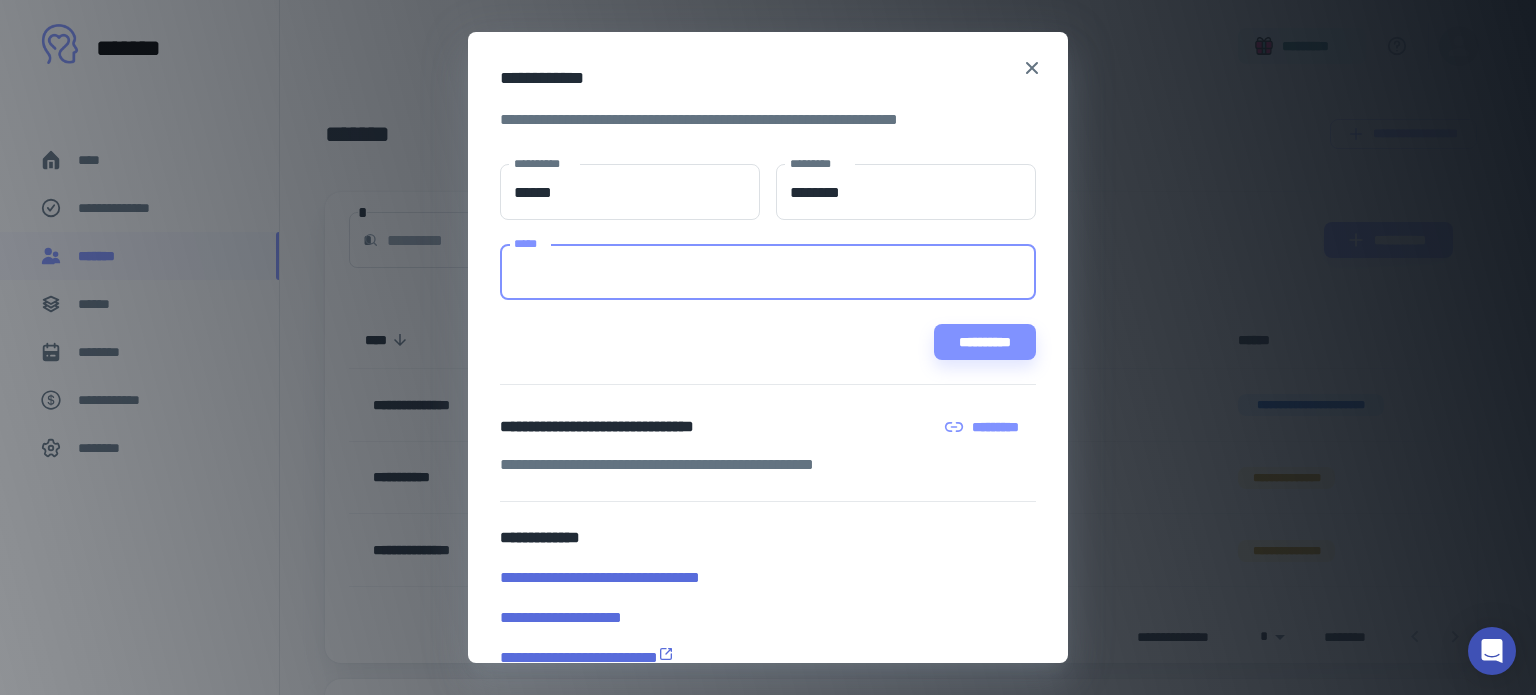 click on "*****" at bounding box center [768, 272] 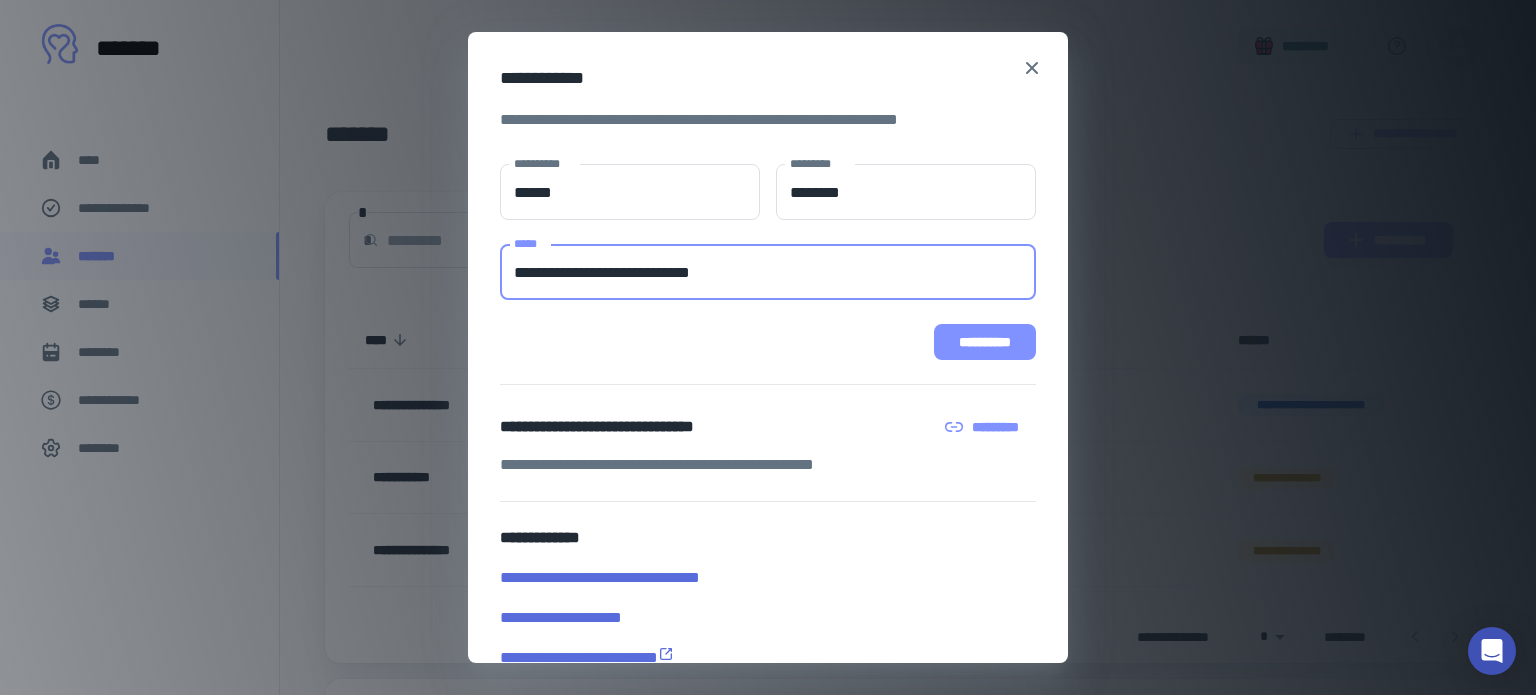 type on "**********" 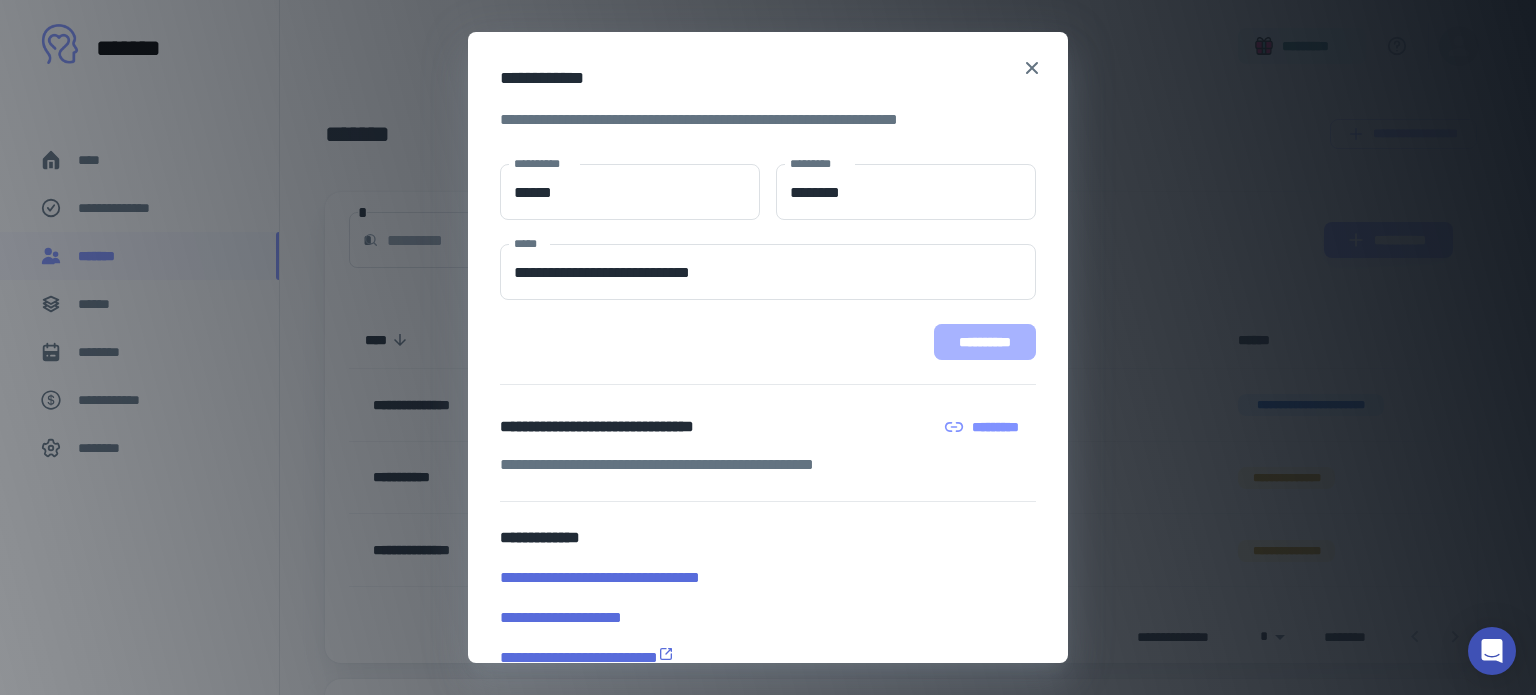 click on "**********" at bounding box center [985, 342] 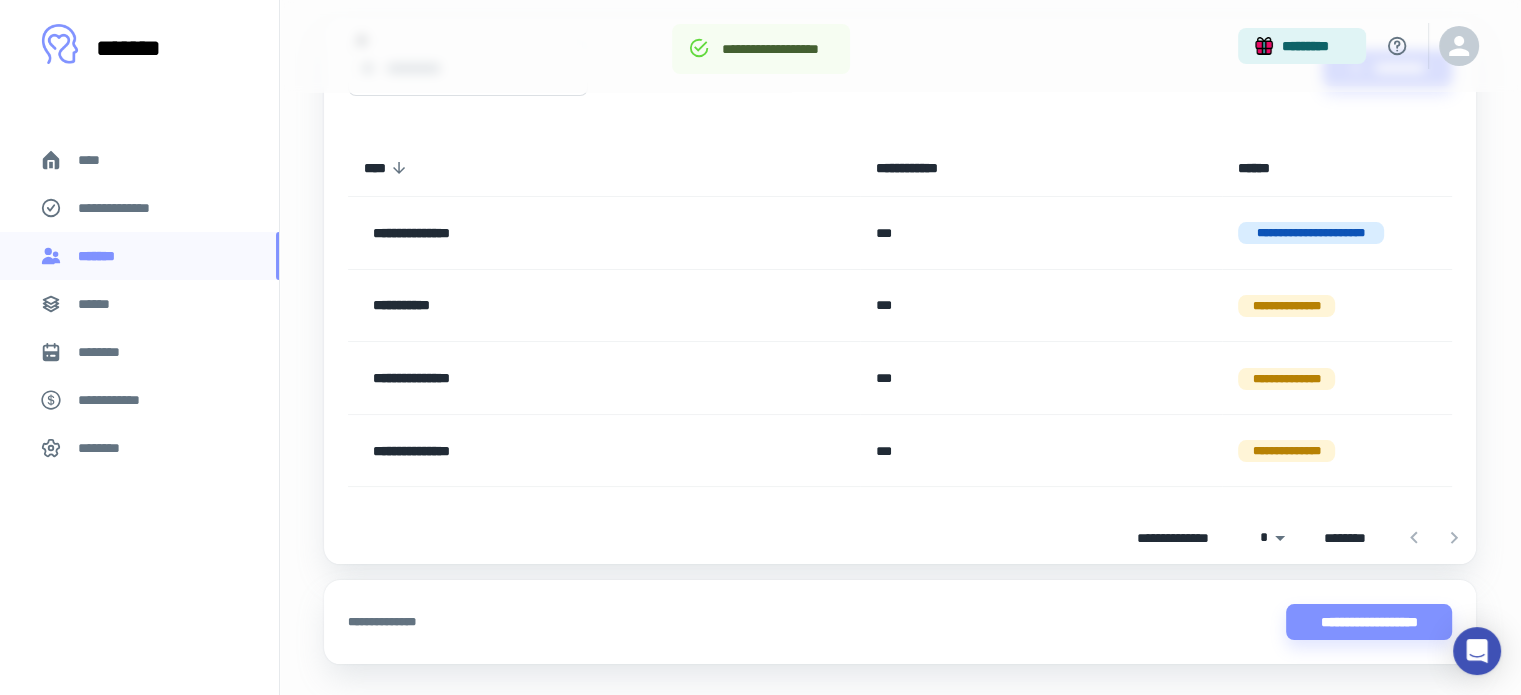 scroll, scrollTop: 175, scrollLeft: 0, axis: vertical 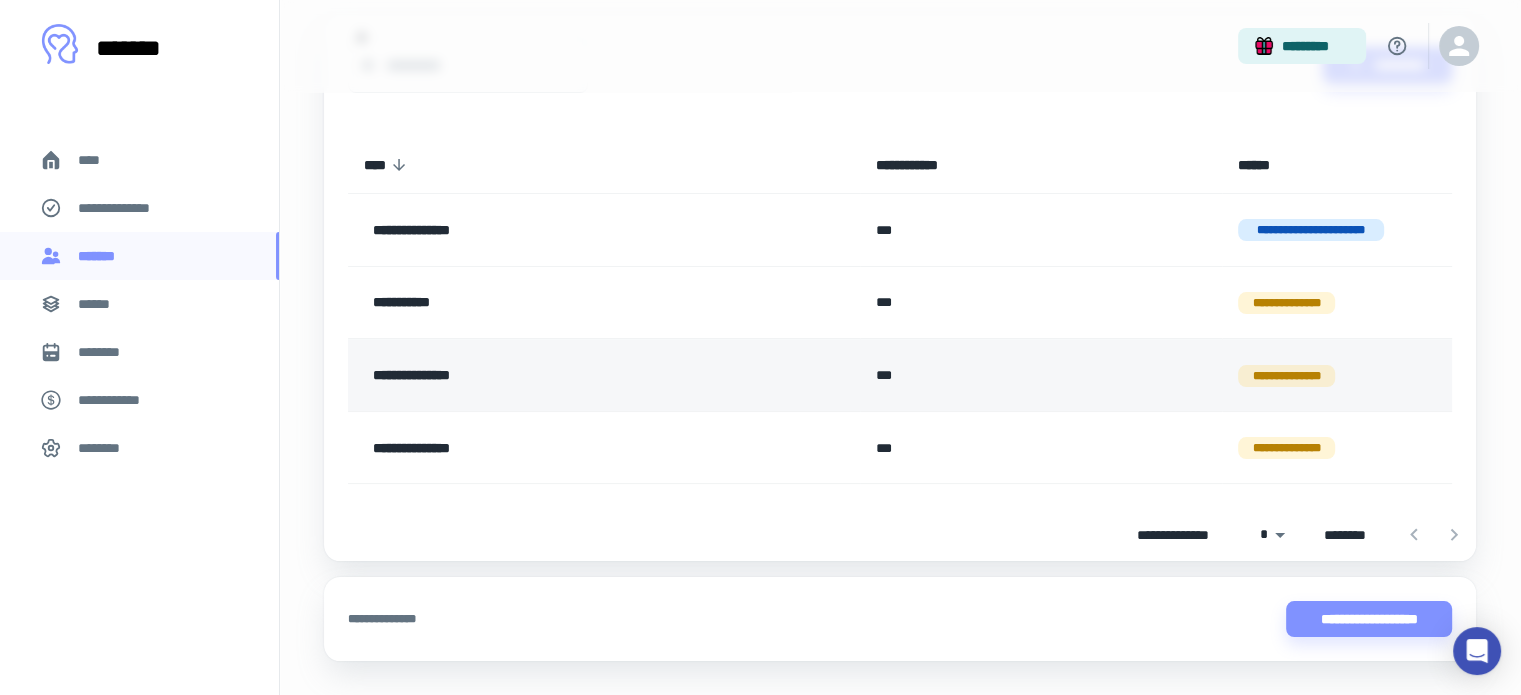 click on "***" at bounding box center (1041, 375) 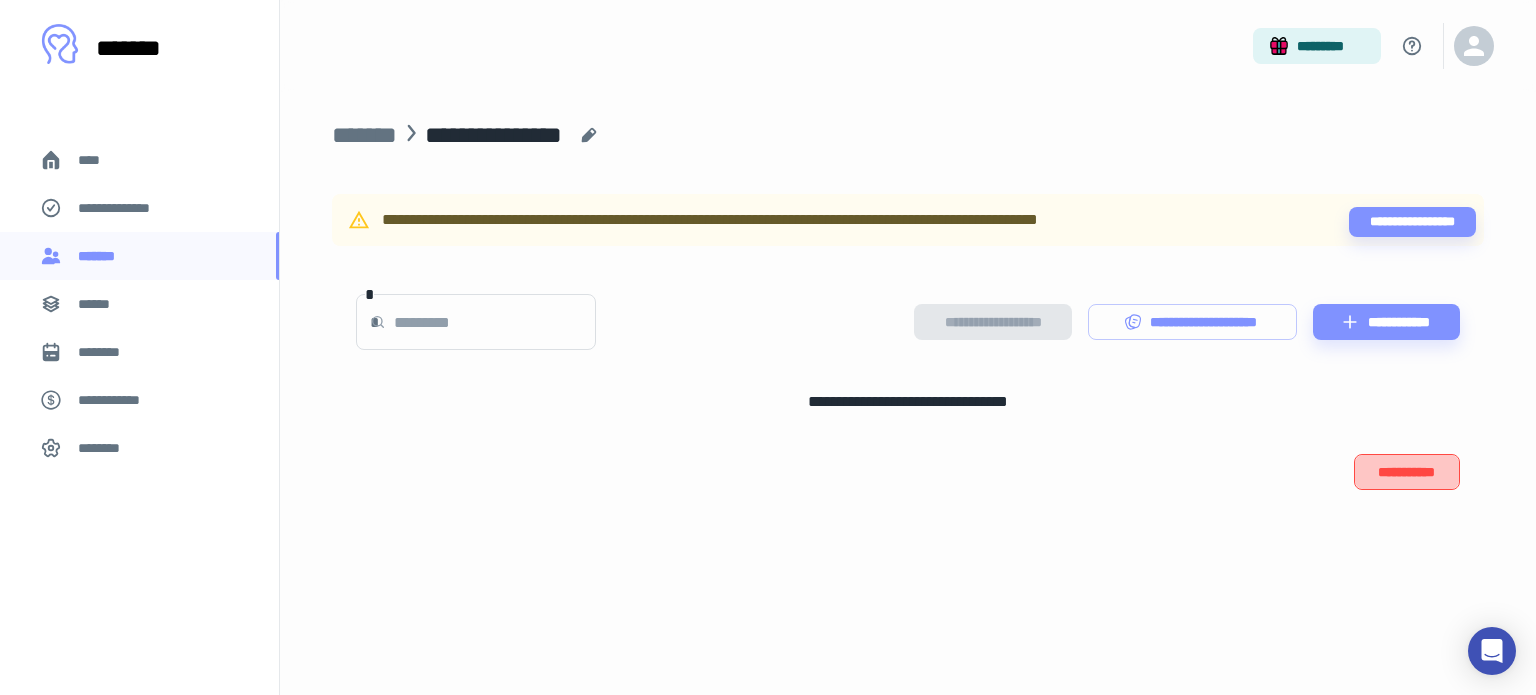 click on "**********" at bounding box center [1407, 472] 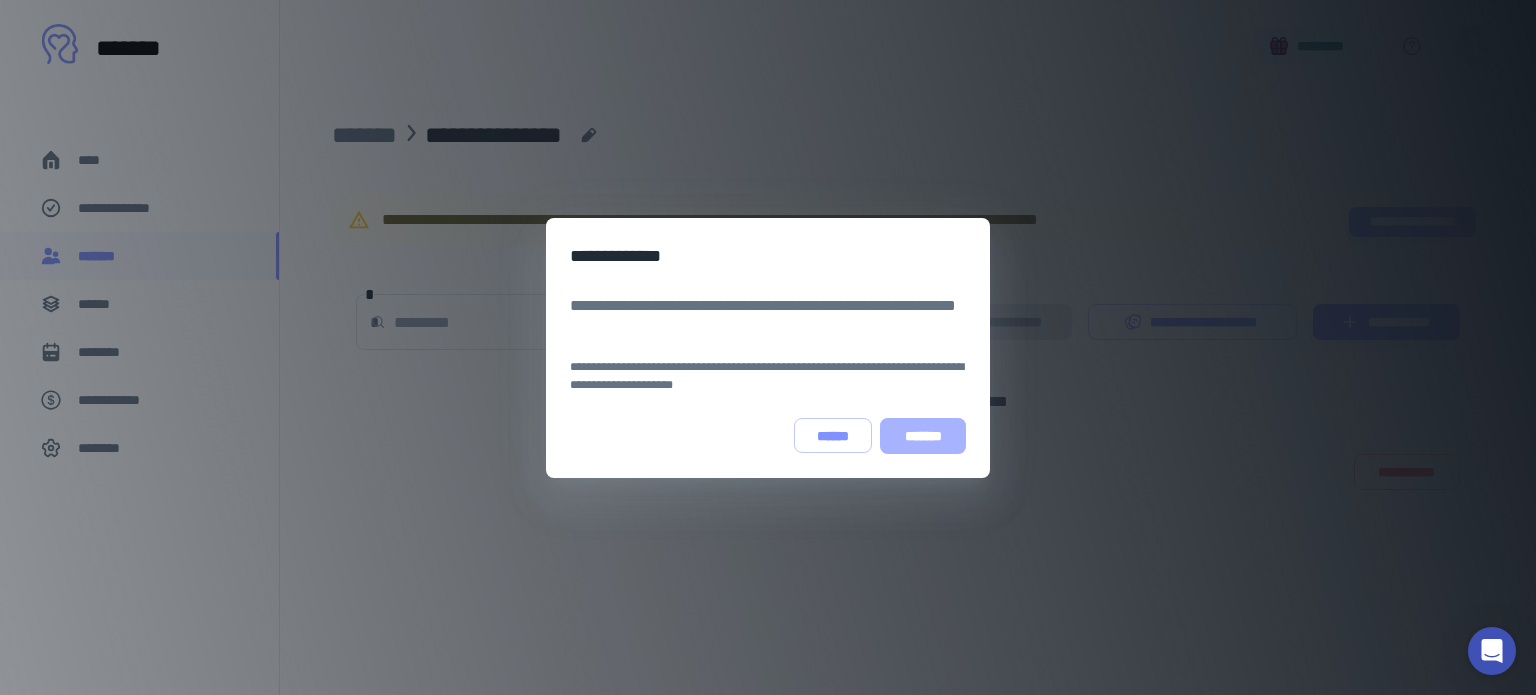 click on "*******" at bounding box center [923, 436] 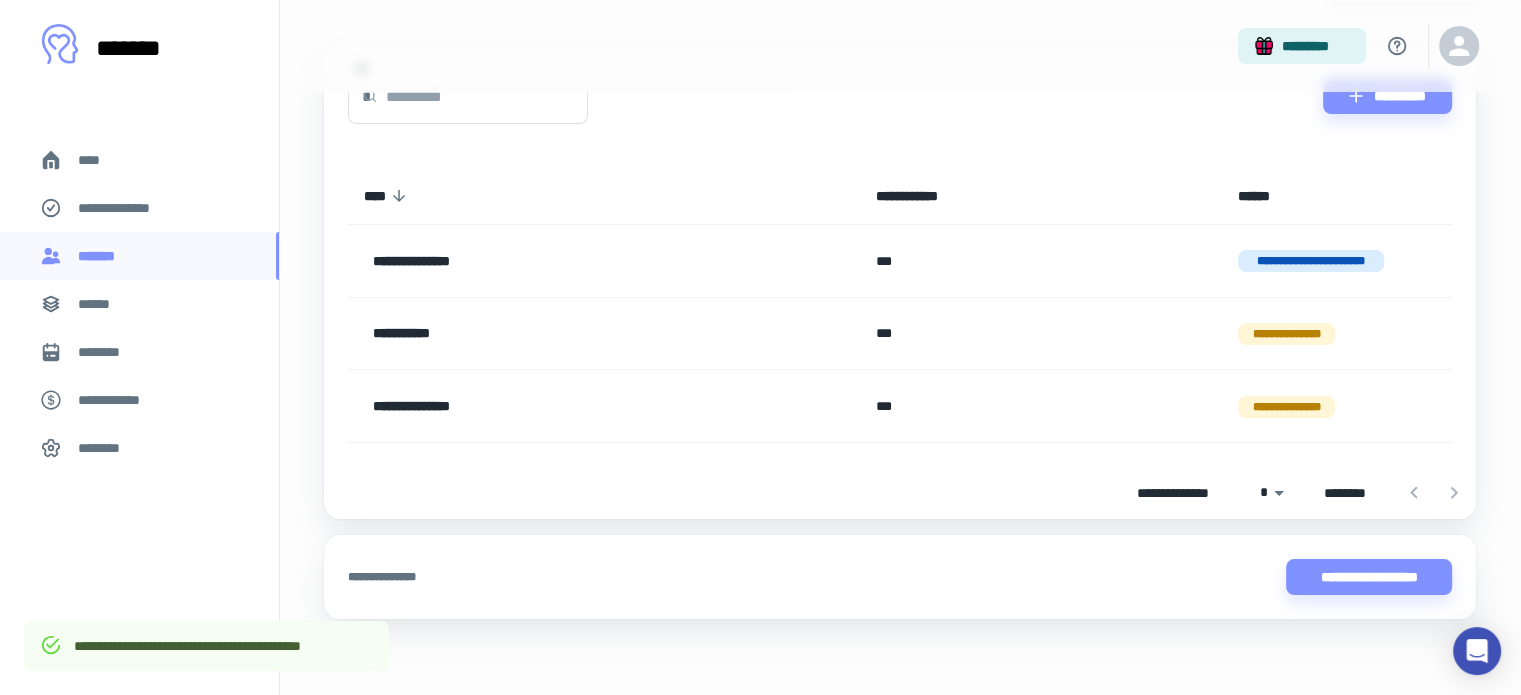 scroll, scrollTop: 146, scrollLeft: 0, axis: vertical 